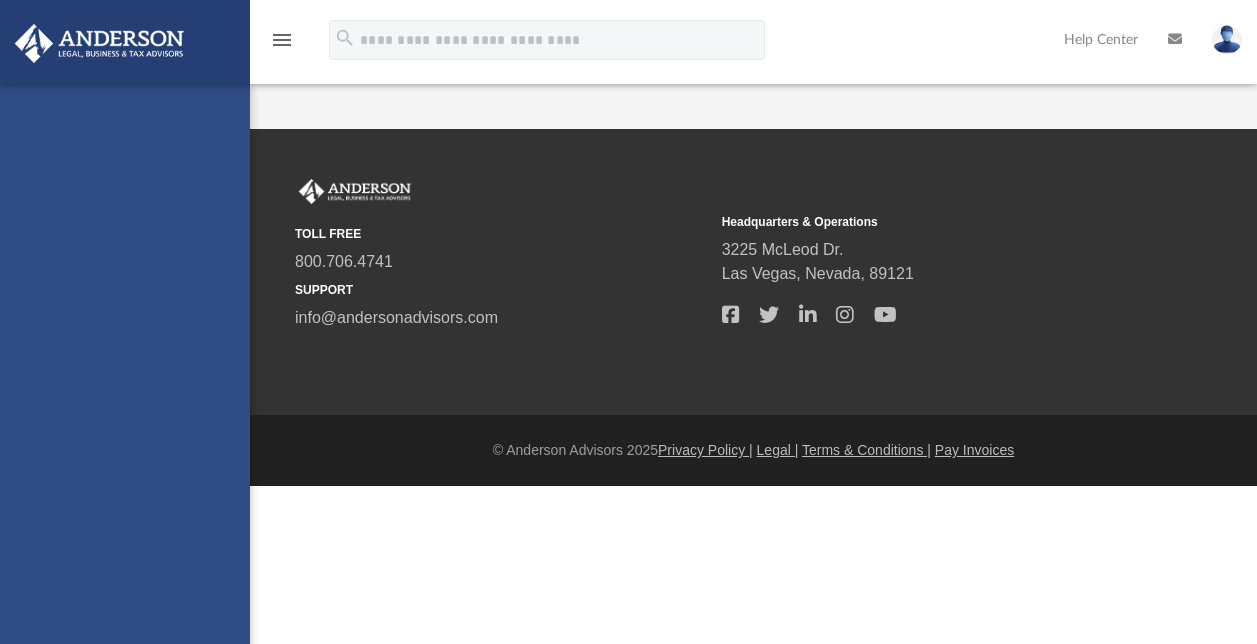 scroll, scrollTop: 0, scrollLeft: 0, axis: both 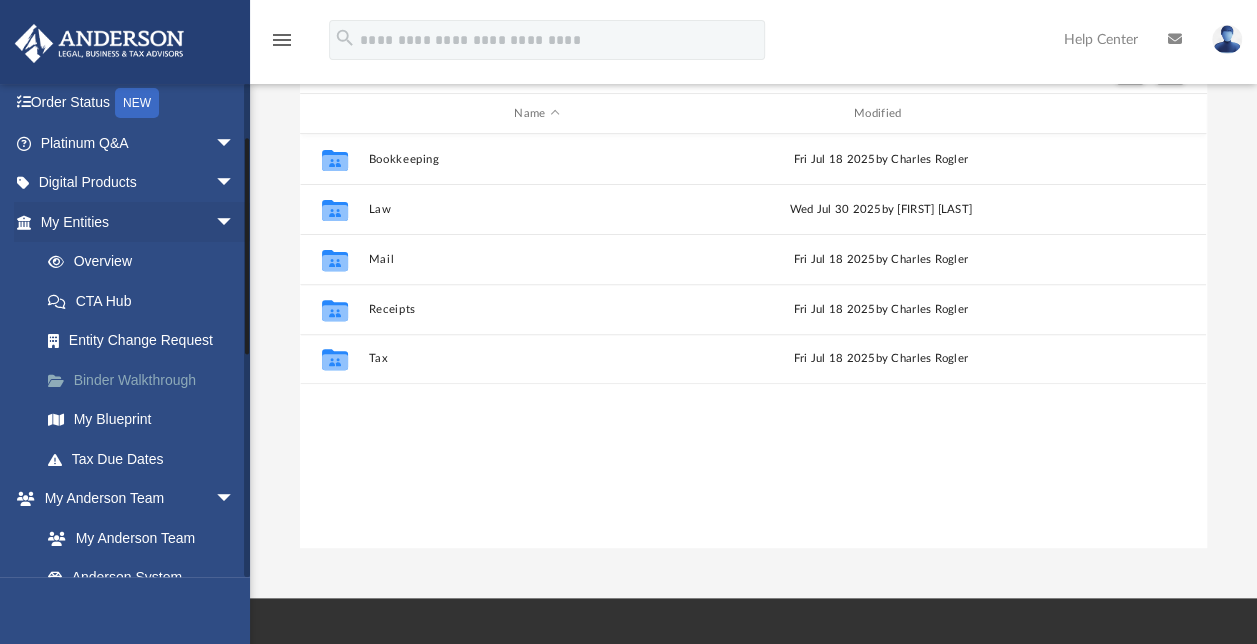 click on "Binder Walkthrough" at bounding box center (146, 380) 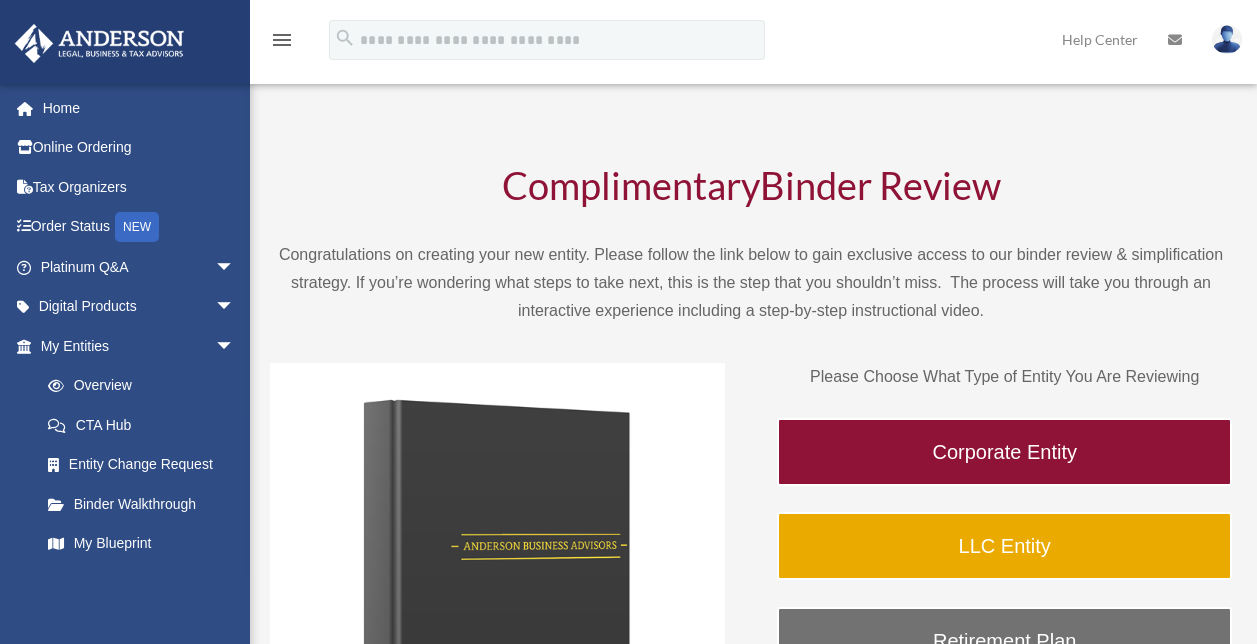 scroll, scrollTop: 0, scrollLeft: 0, axis: both 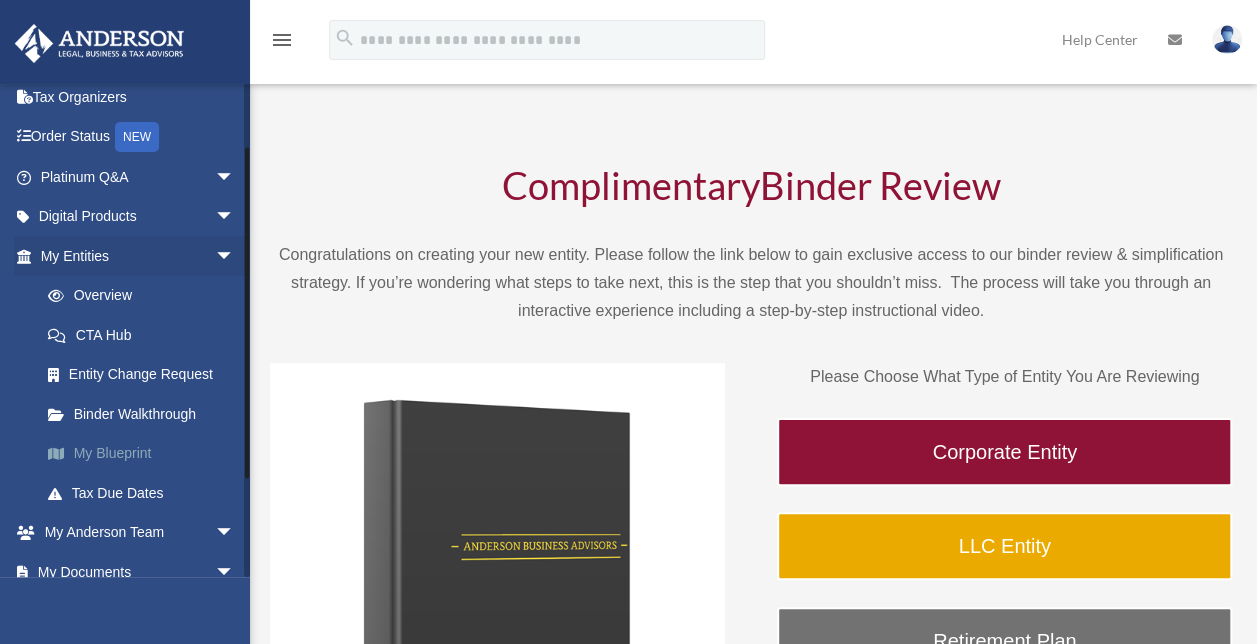 click on "My Blueprint" at bounding box center (146, 454) 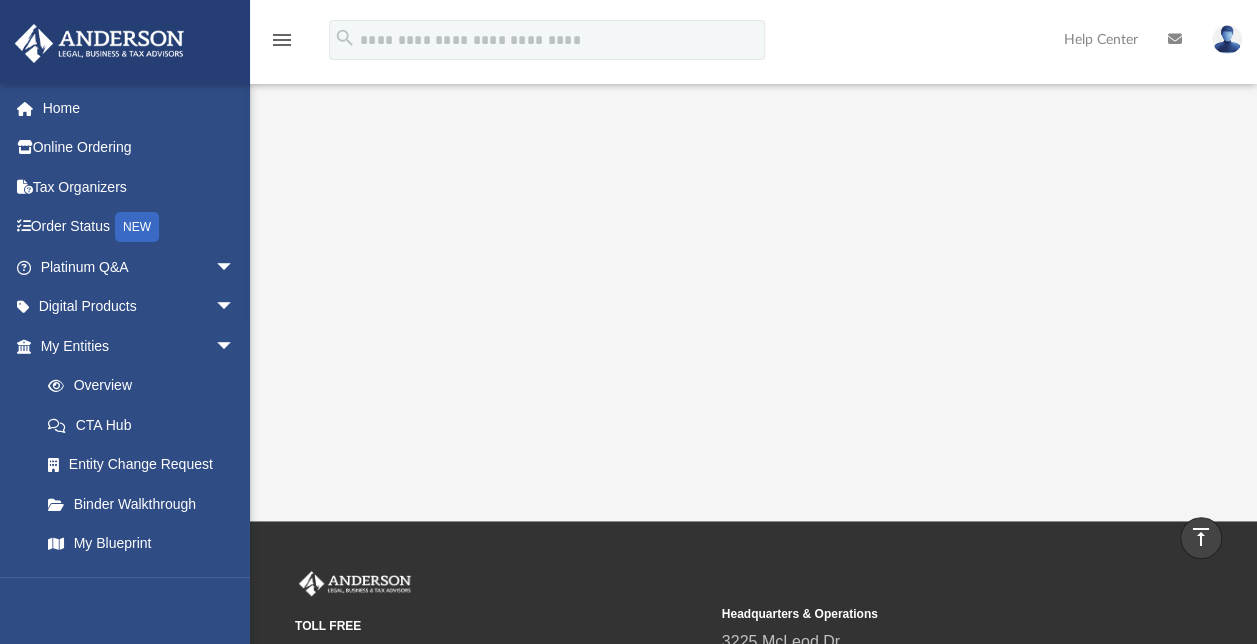 scroll, scrollTop: 444, scrollLeft: 0, axis: vertical 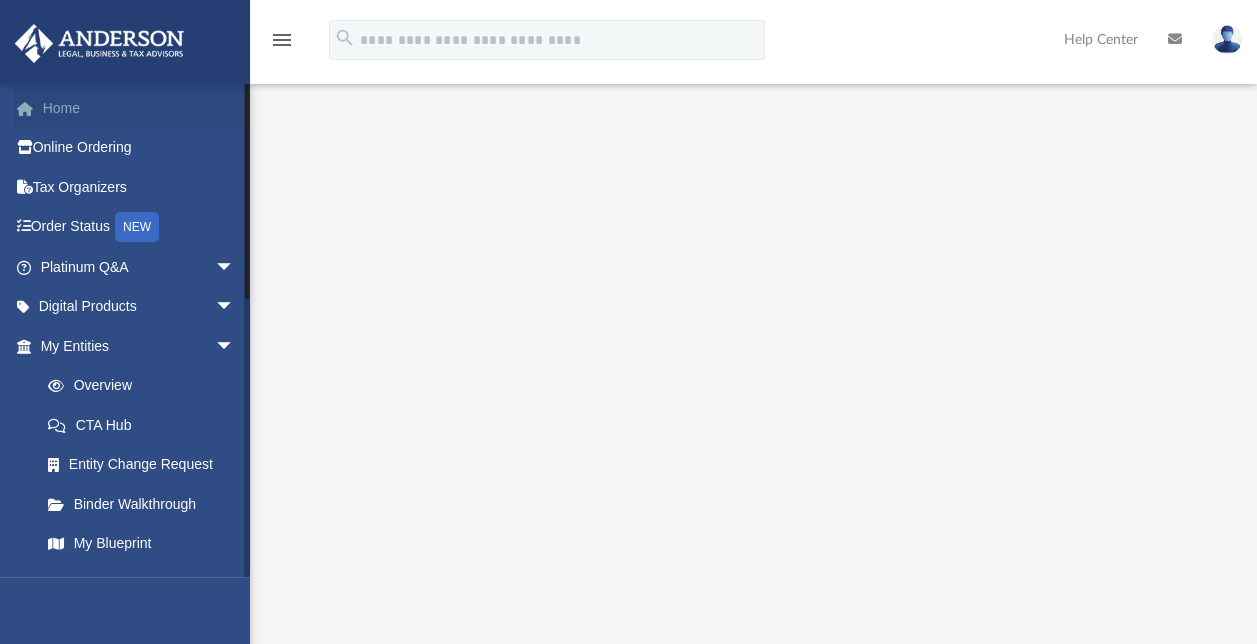 click on "Home" at bounding box center (139, 108) 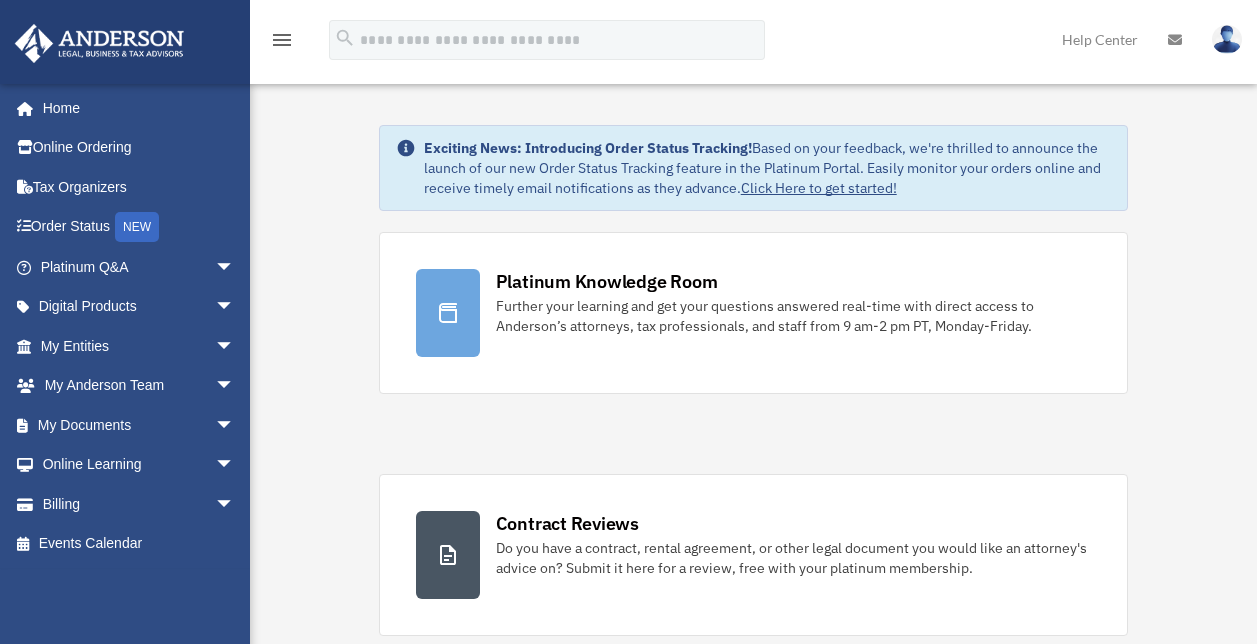 scroll, scrollTop: 0, scrollLeft: 0, axis: both 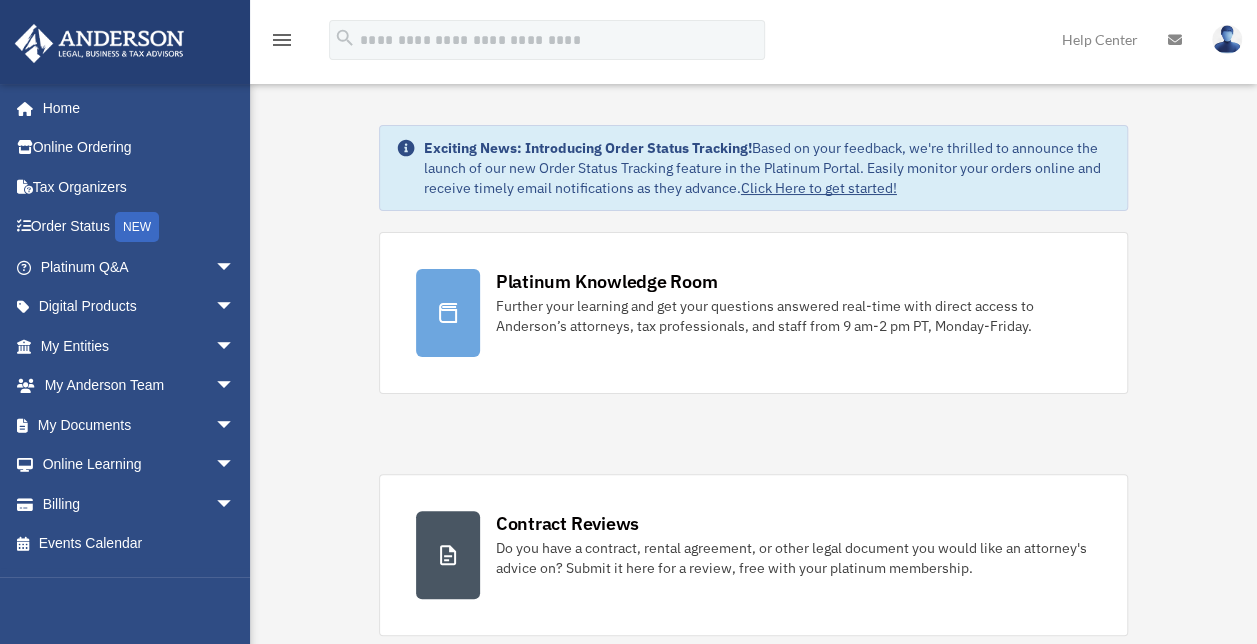 click on "Home" at bounding box center [134, 108] 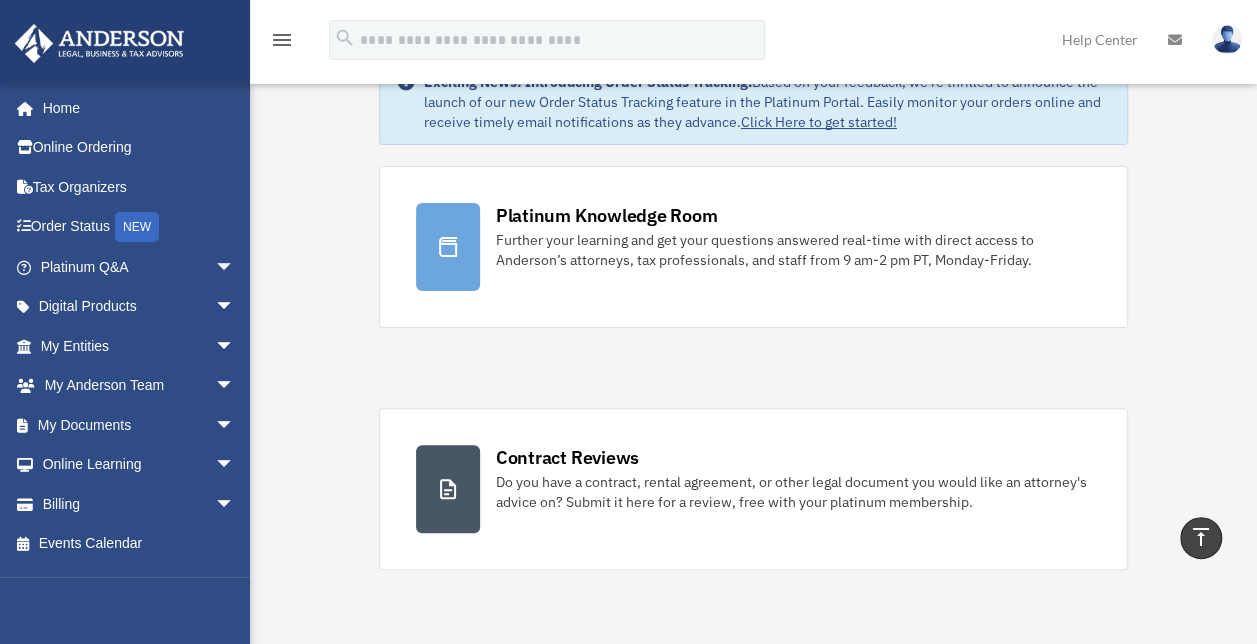 scroll, scrollTop: 57, scrollLeft: 0, axis: vertical 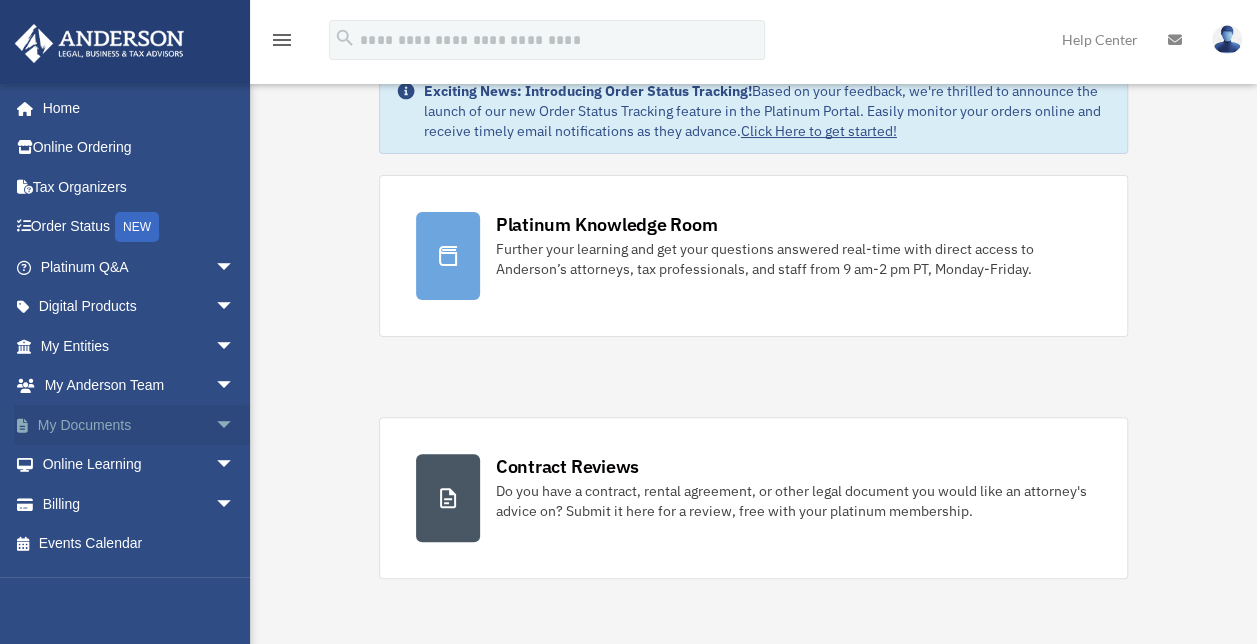 click on "arrow_drop_down" at bounding box center [235, 425] 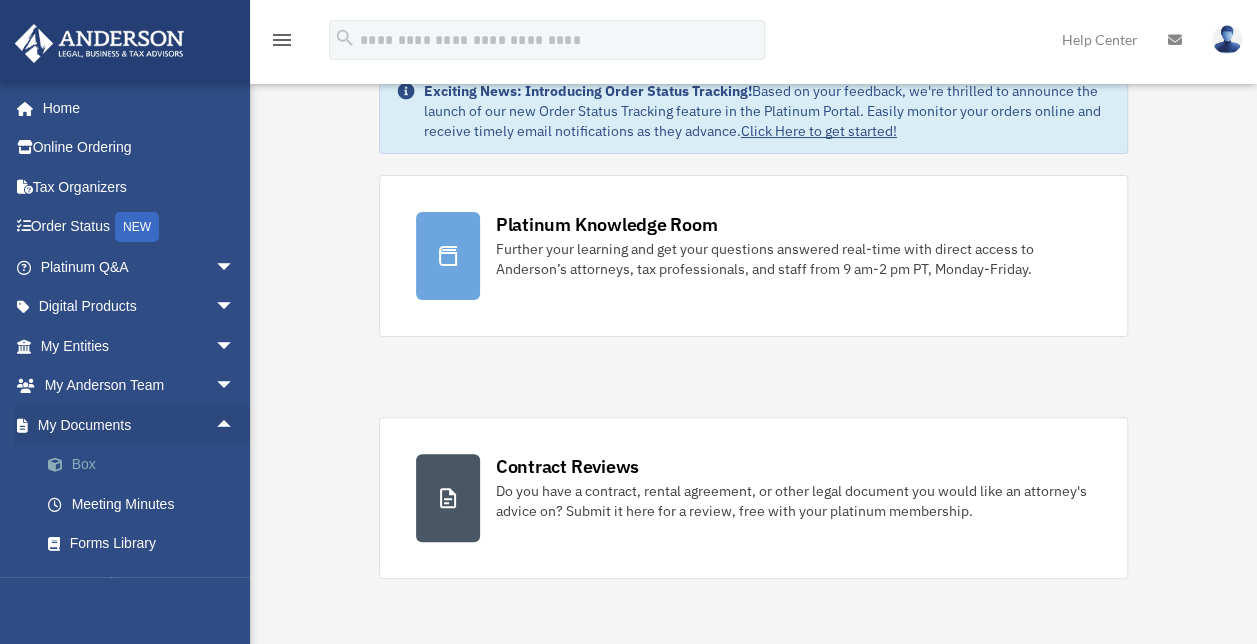 click on "Box" at bounding box center (146, 465) 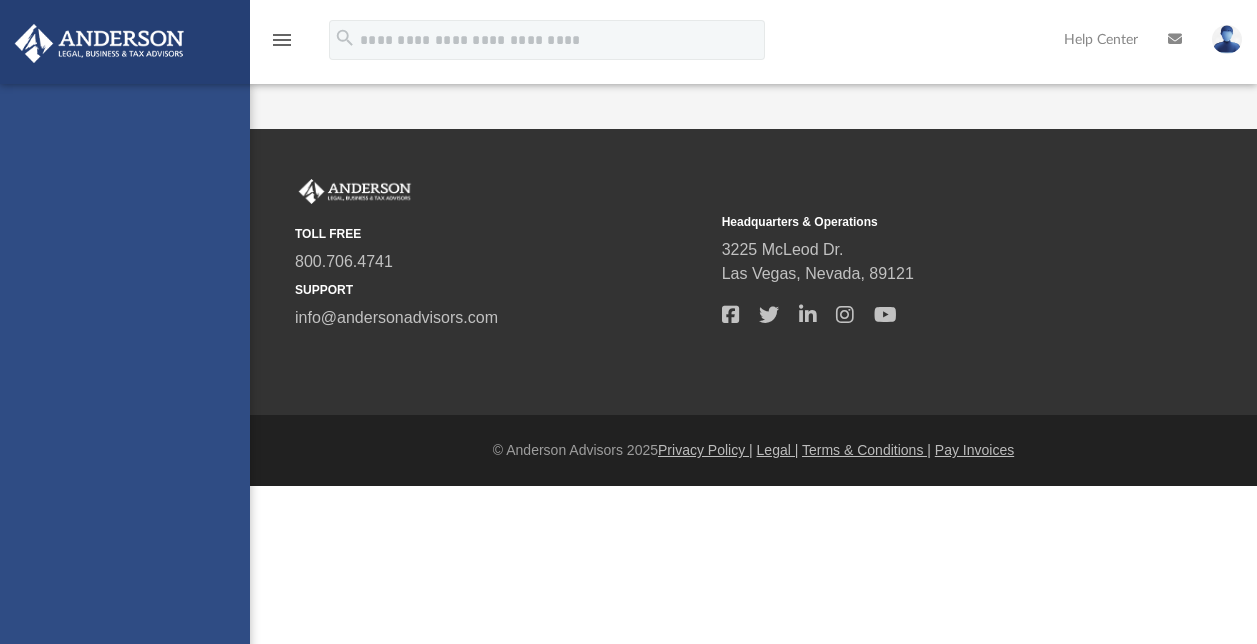 scroll, scrollTop: 0, scrollLeft: 0, axis: both 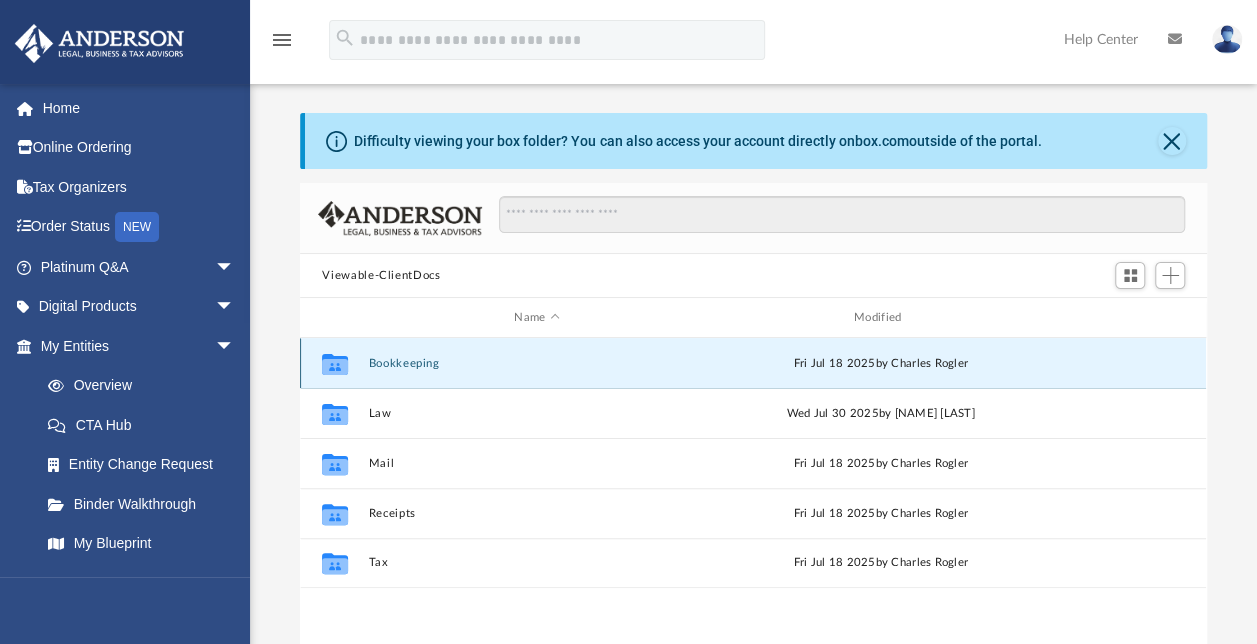 click on "Bookkeeping" at bounding box center (537, 363) 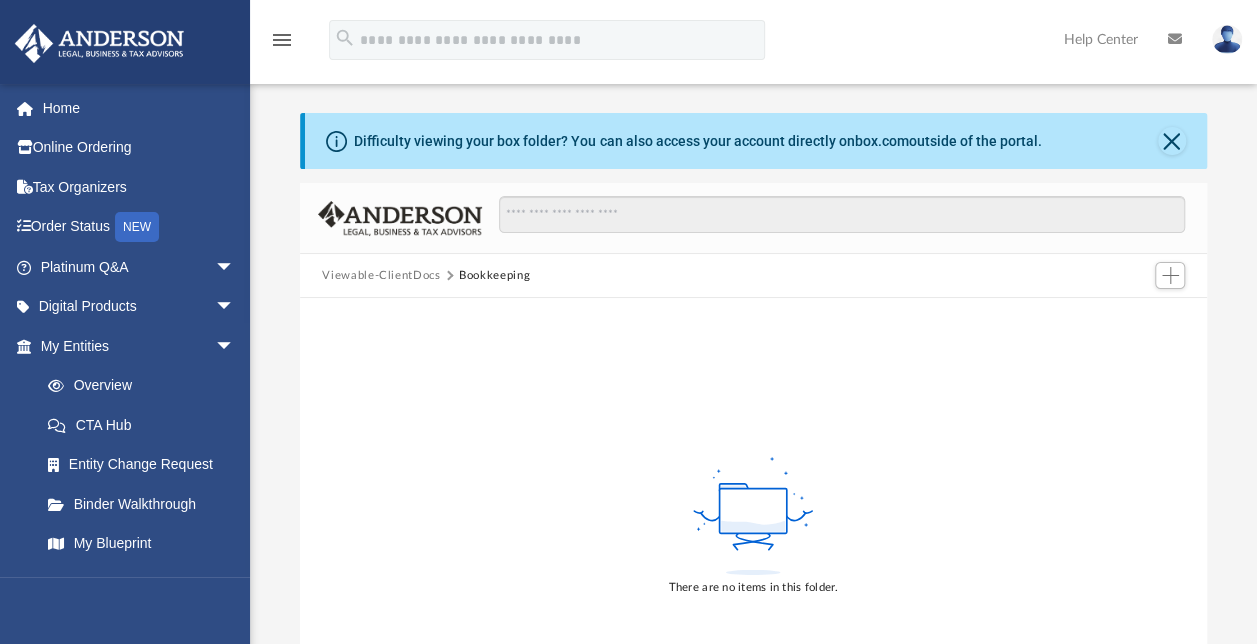 click on "Viewable-ClientDocs" at bounding box center (381, 276) 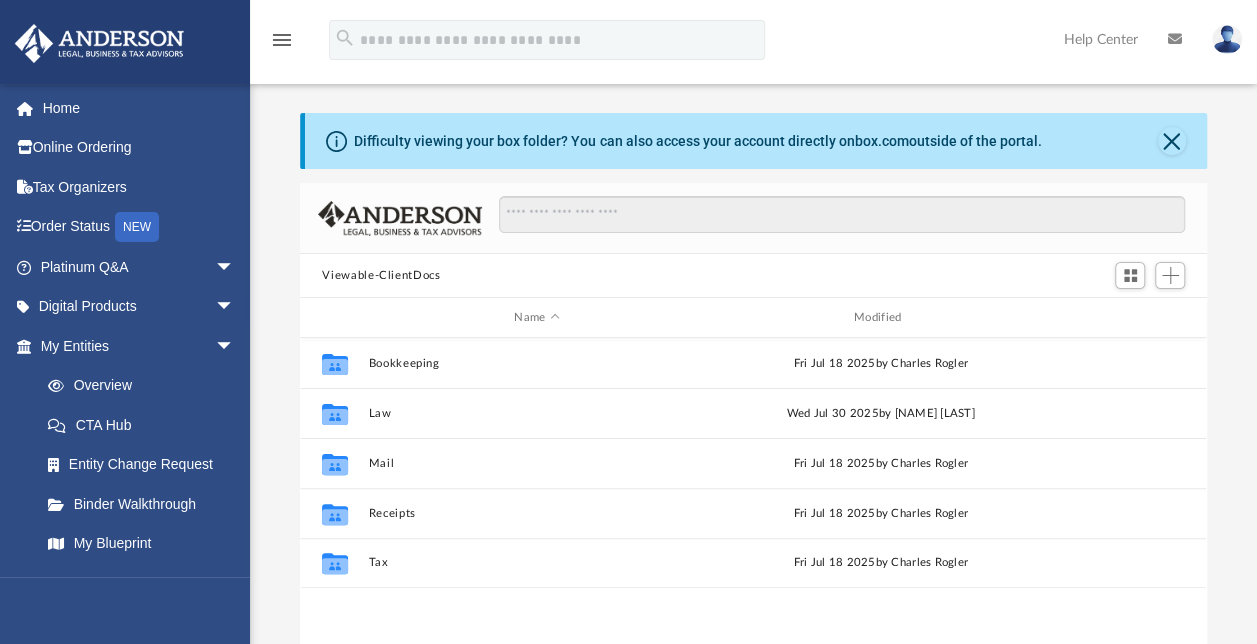 scroll, scrollTop: 16, scrollLeft: 16, axis: both 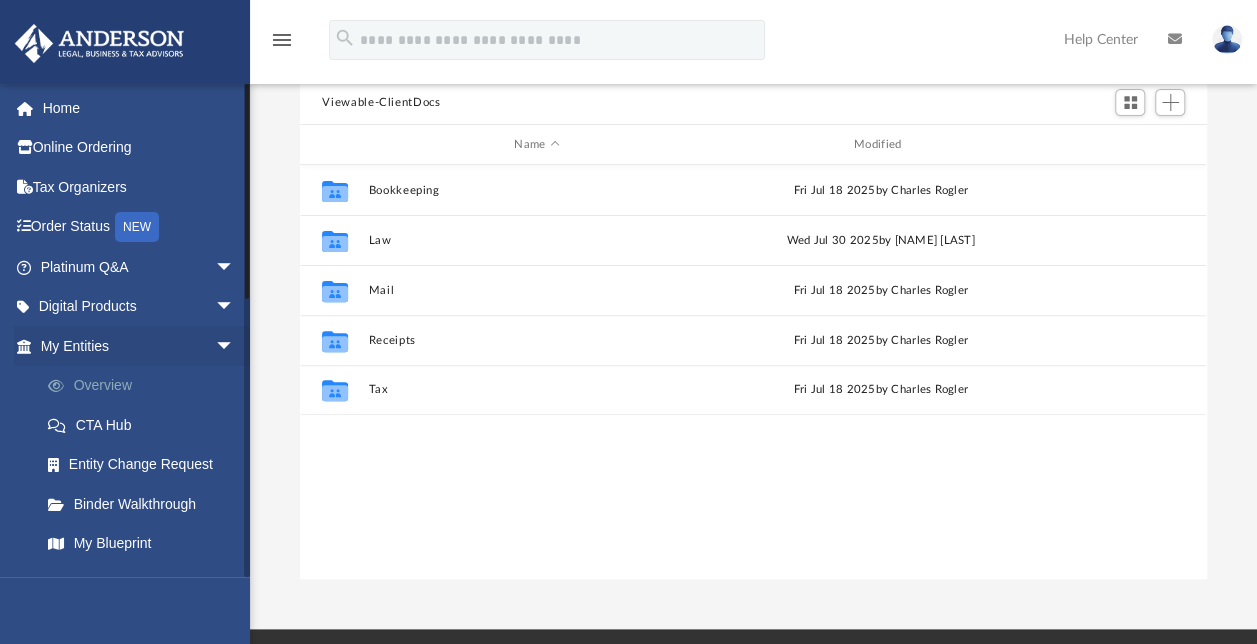 click on "Overview" at bounding box center [146, 386] 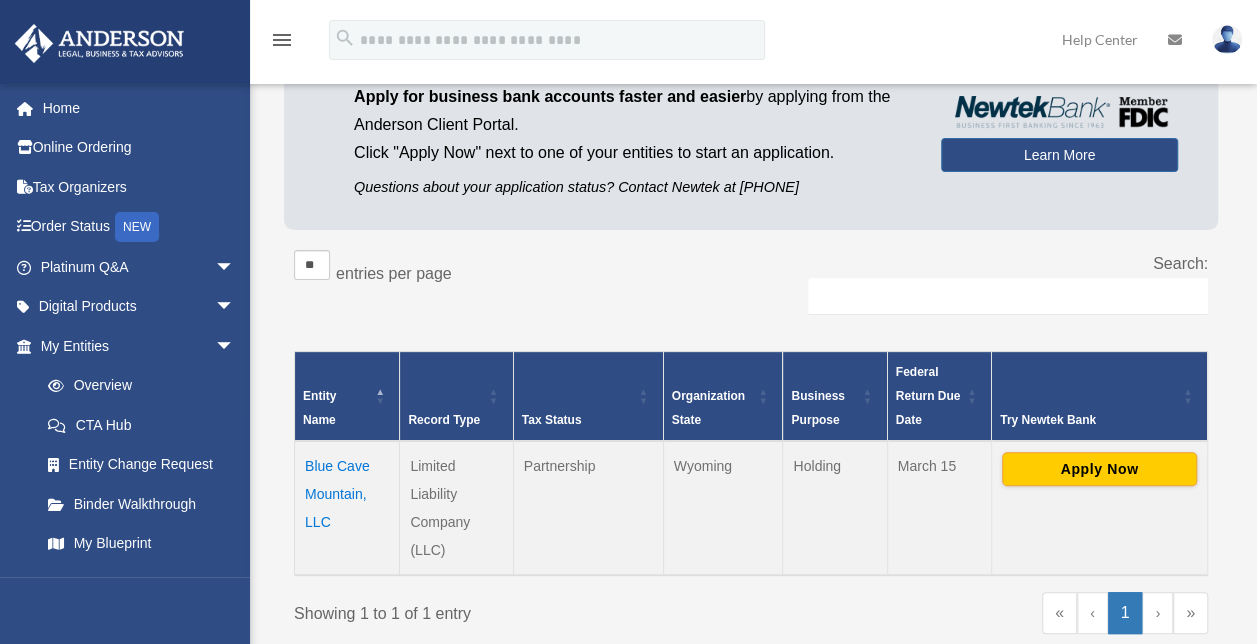 scroll, scrollTop: 169, scrollLeft: 0, axis: vertical 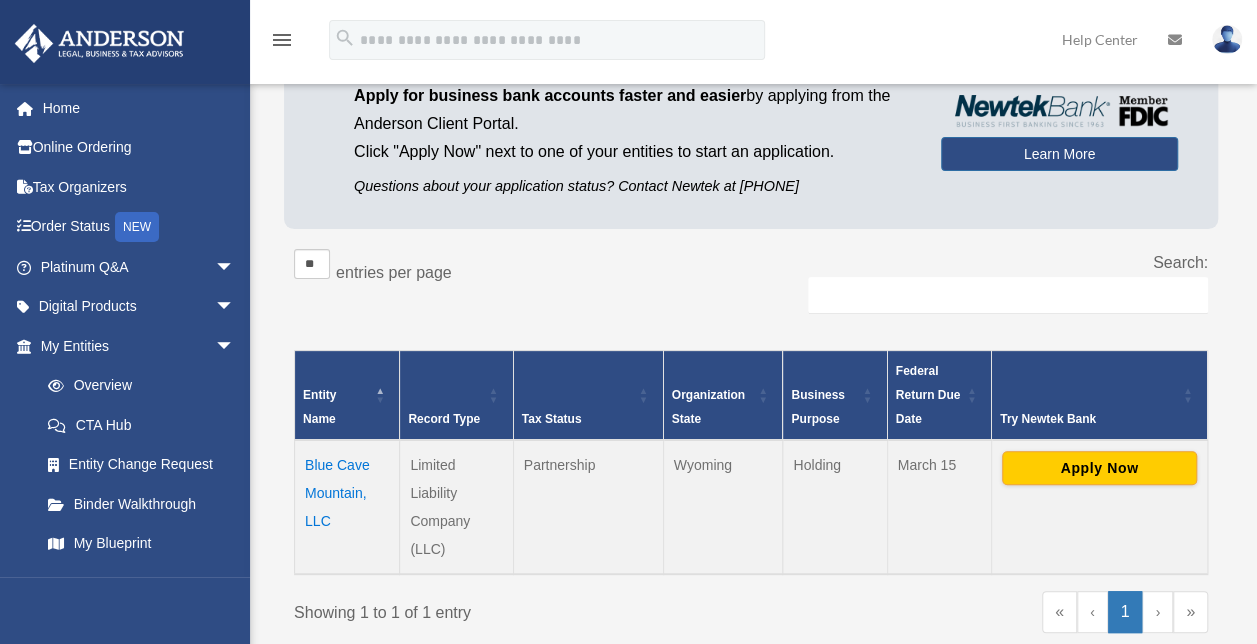 click on "Blue Cave Mountain, LLC" at bounding box center [347, 507] 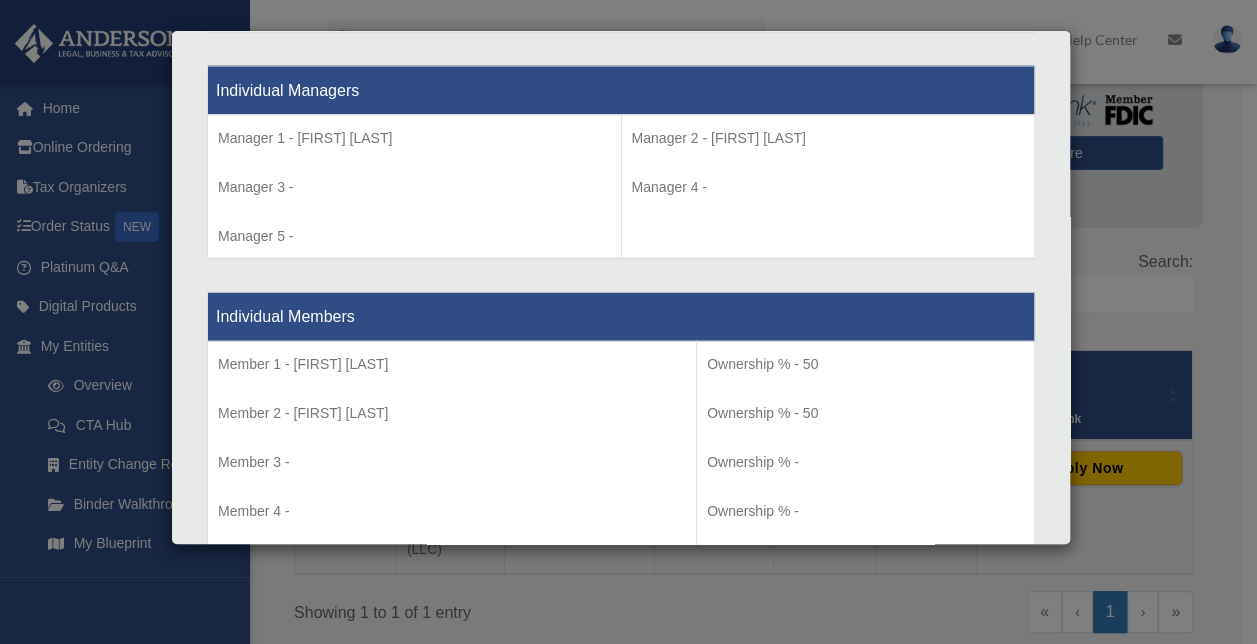scroll, scrollTop: 2114, scrollLeft: 0, axis: vertical 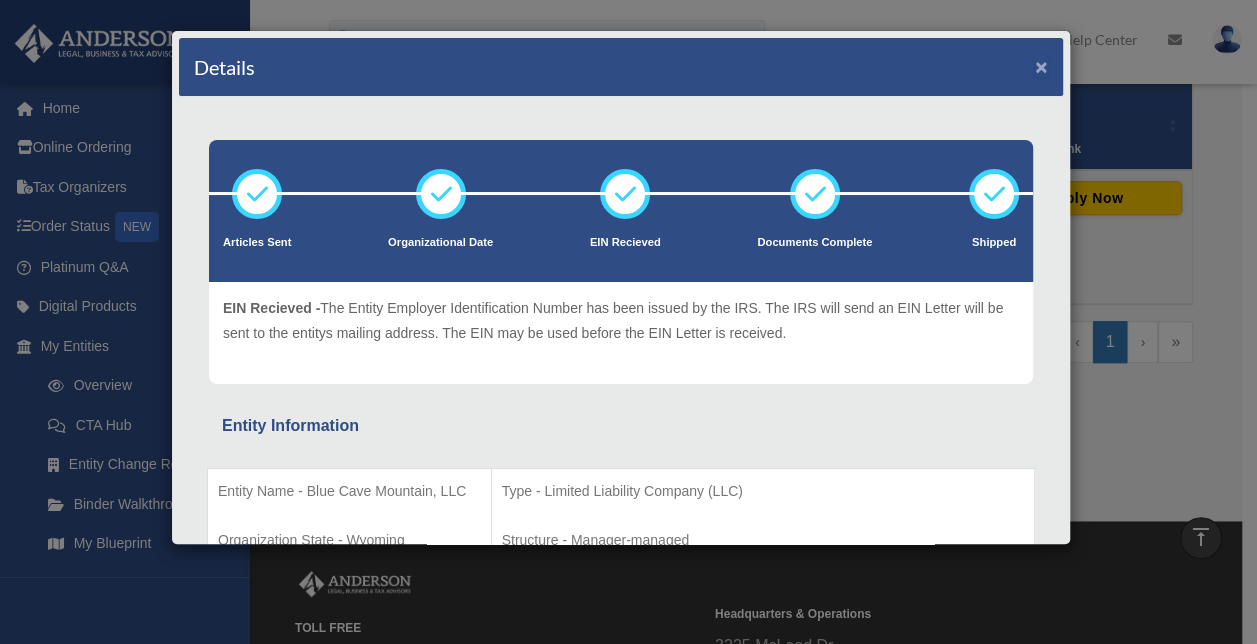 click on "×" at bounding box center [1041, 66] 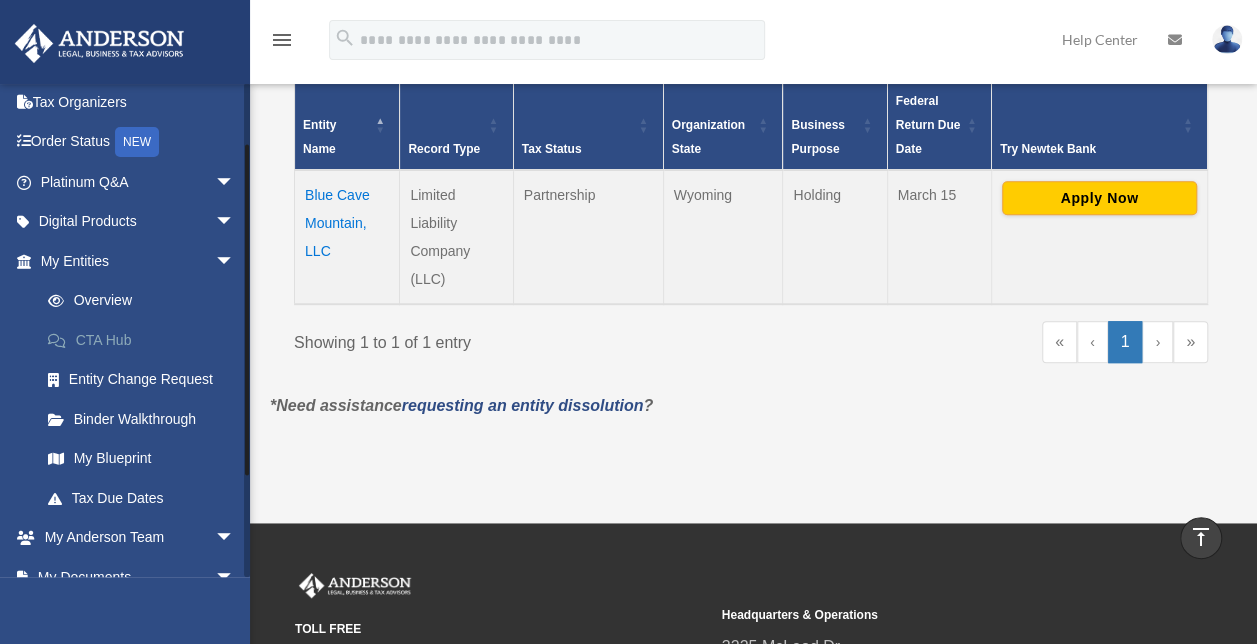 scroll, scrollTop: 86, scrollLeft: 0, axis: vertical 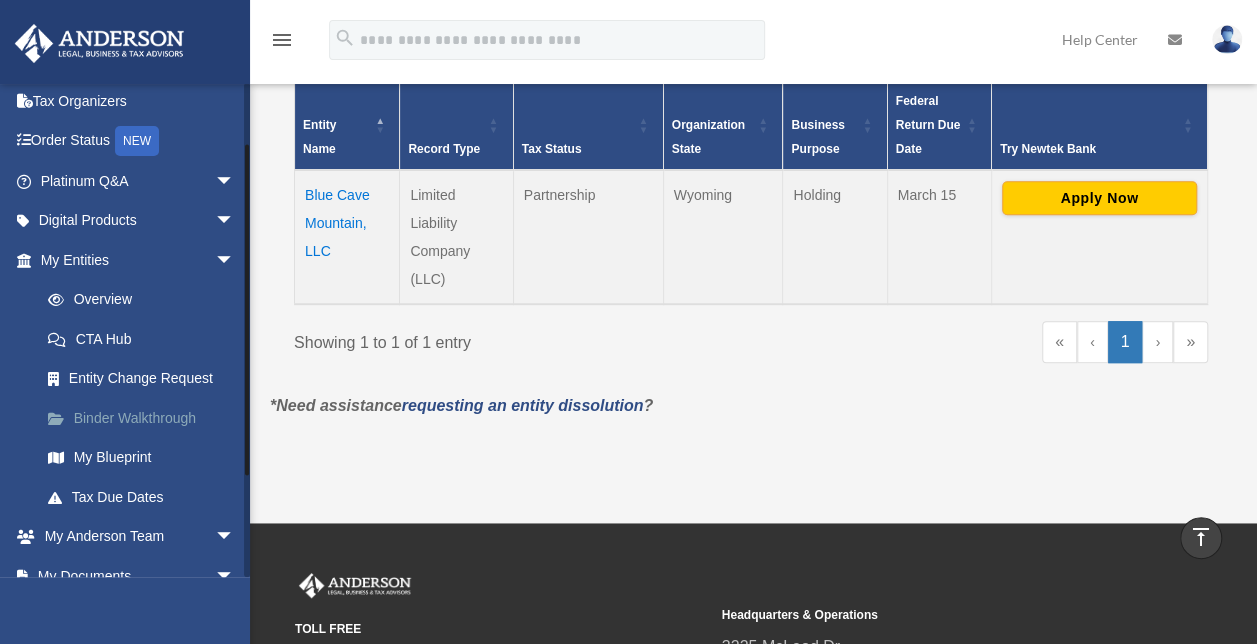 click on "Binder Walkthrough" at bounding box center (146, 418) 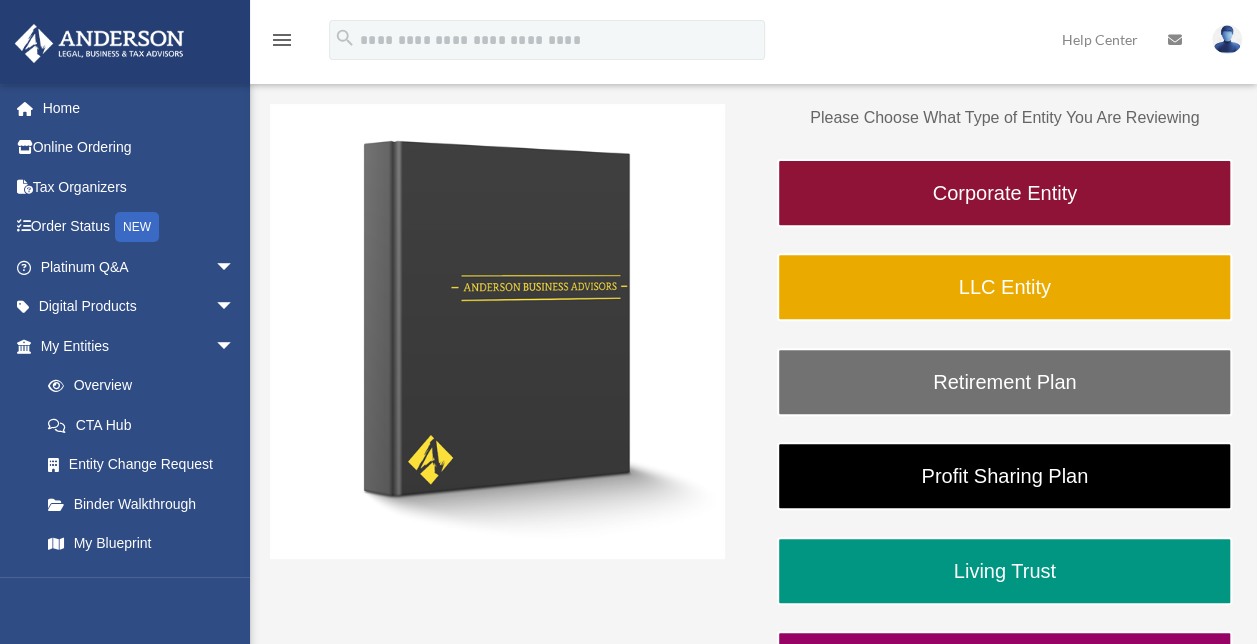 scroll, scrollTop: 267, scrollLeft: 0, axis: vertical 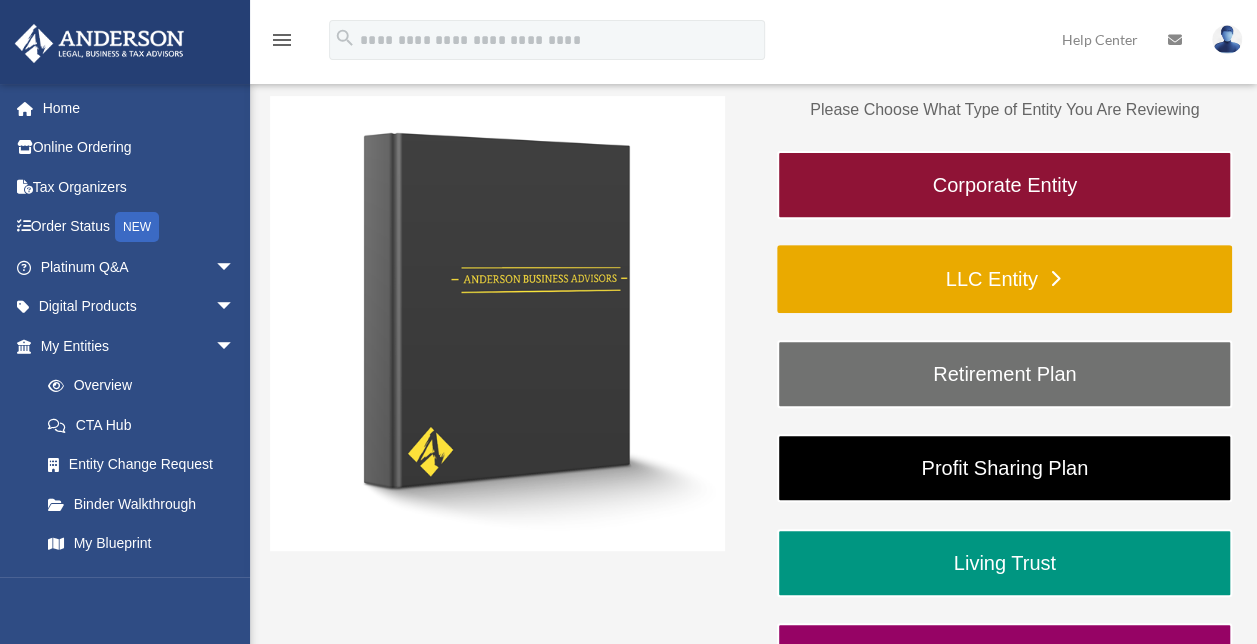 click on "LLC Entity" at bounding box center (1004, 279) 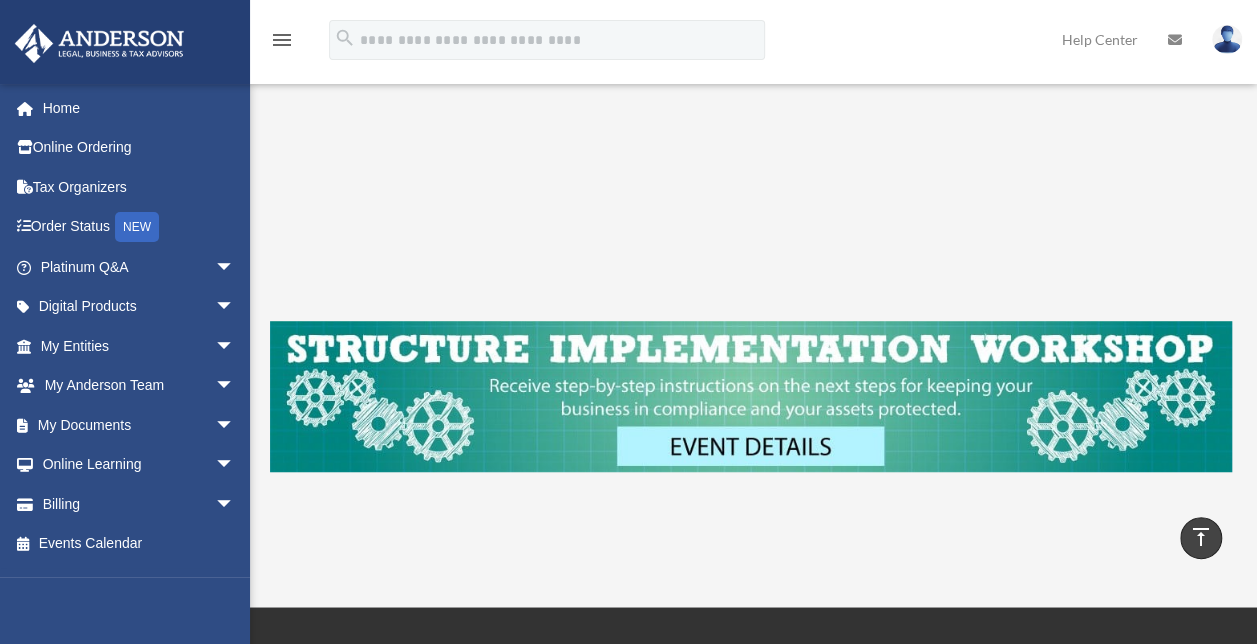 scroll, scrollTop: 0, scrollLeft: 0, axis: both 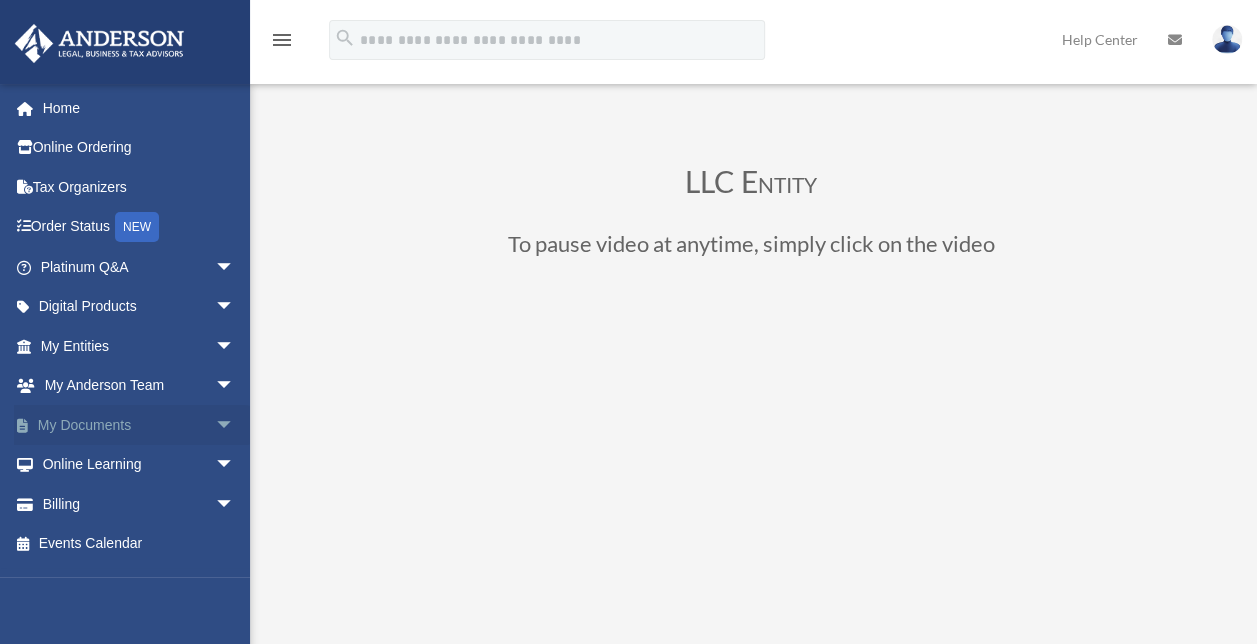 click on "arrow_drop_down" at bounding box center (235, 425) 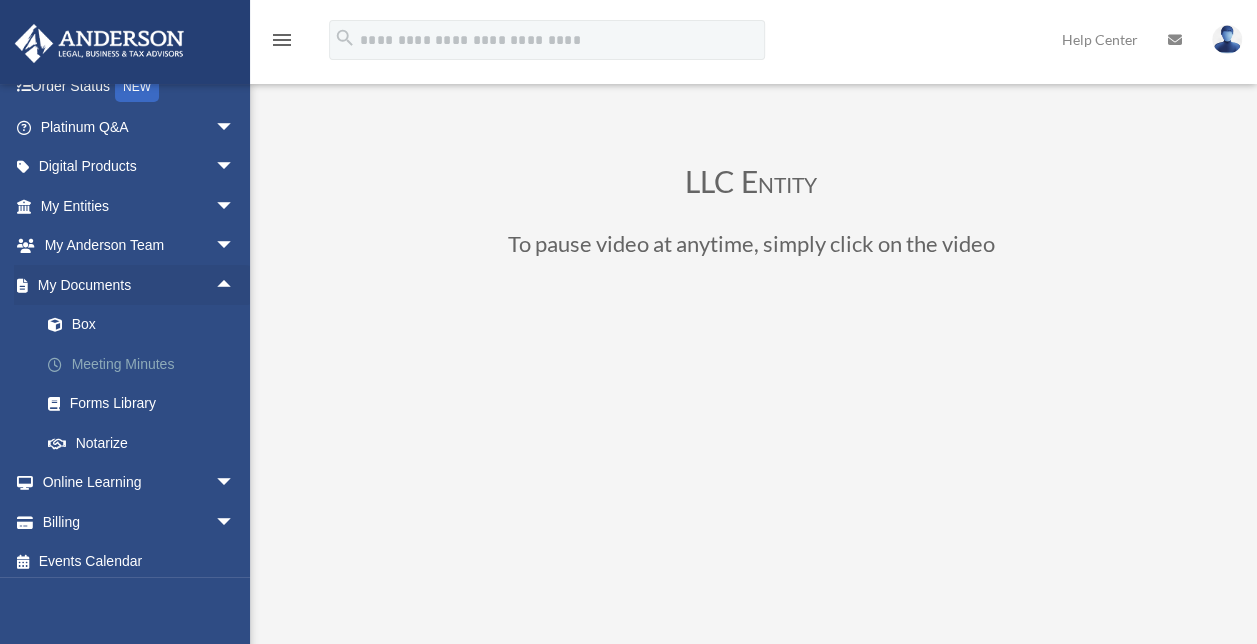 scroll, scrollTop: 148, scrollLeft: 0, axis: vertical 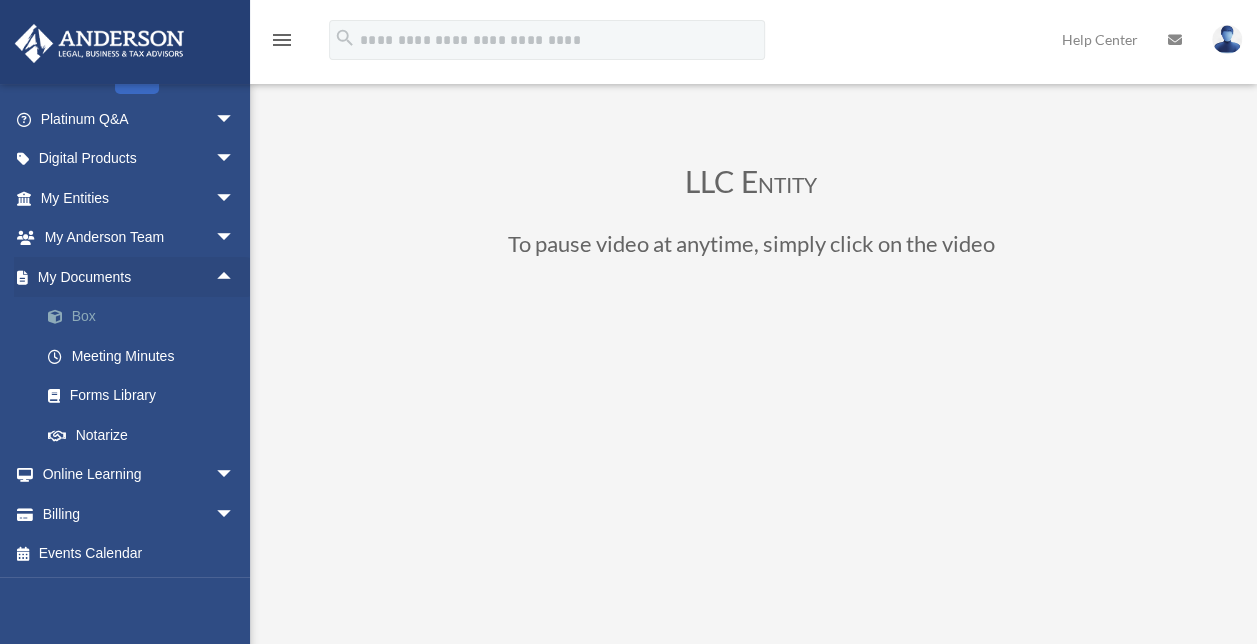 click on "Box" at bounding box center [146, 317] 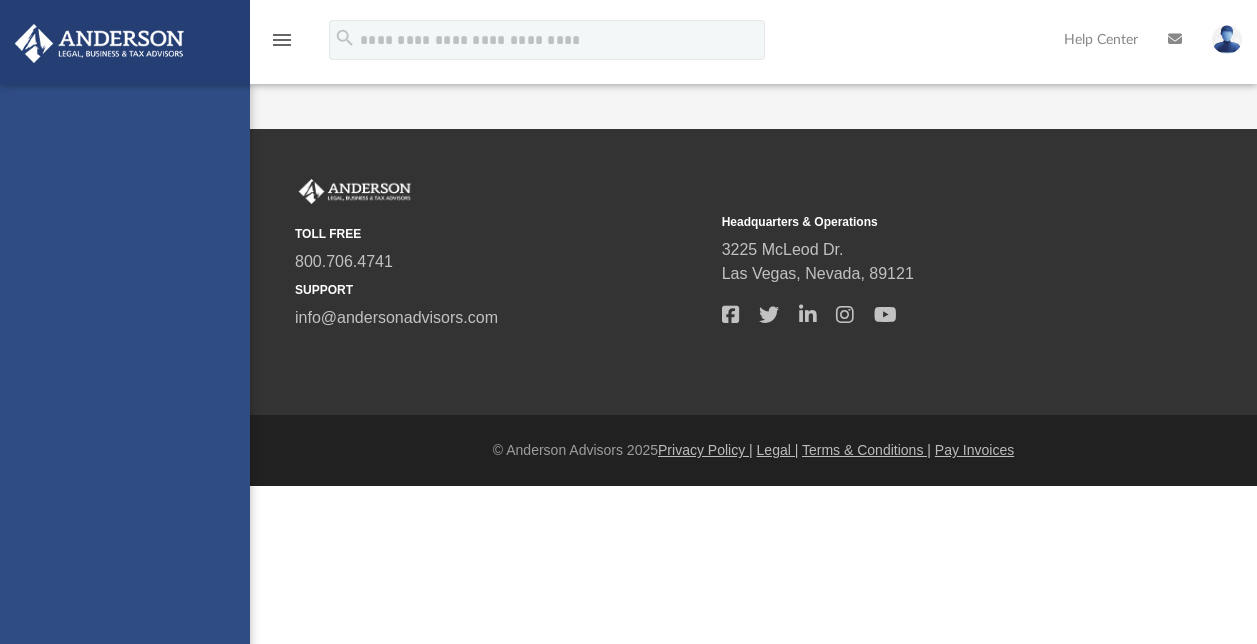 scroll, scrollTop: 0, scrollLeft: 0, axis: both 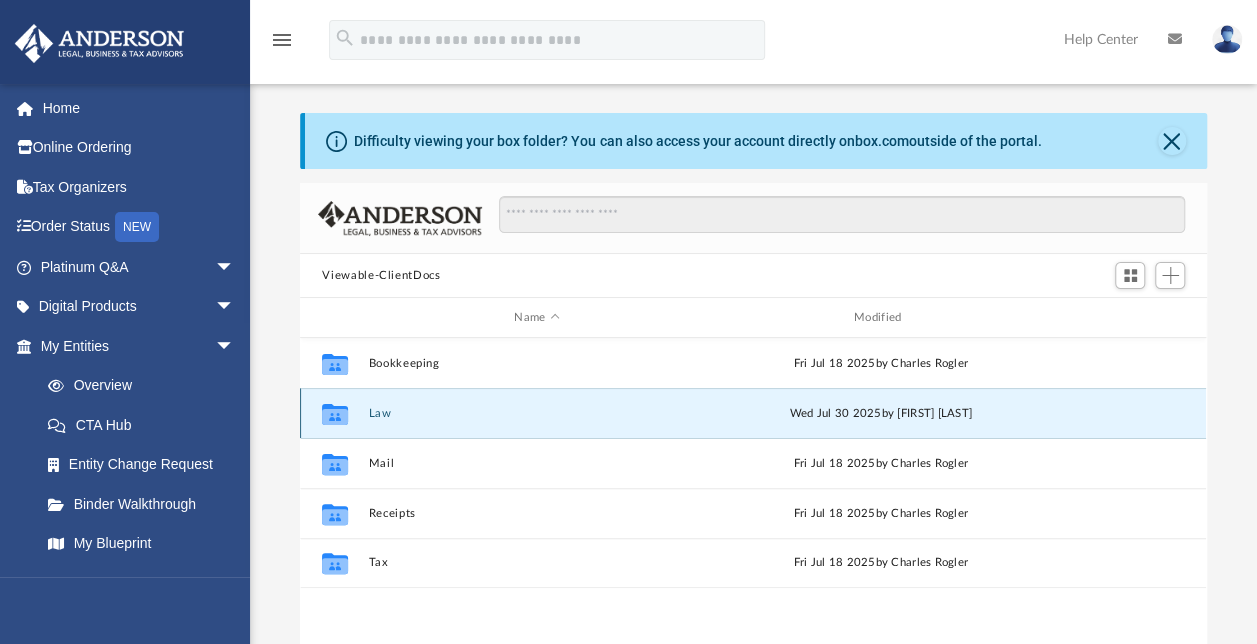 click on "Collaborated Folder Law [DAY] [DATE] by [FIRST] [LAST]" at bounding box center [753, 413] 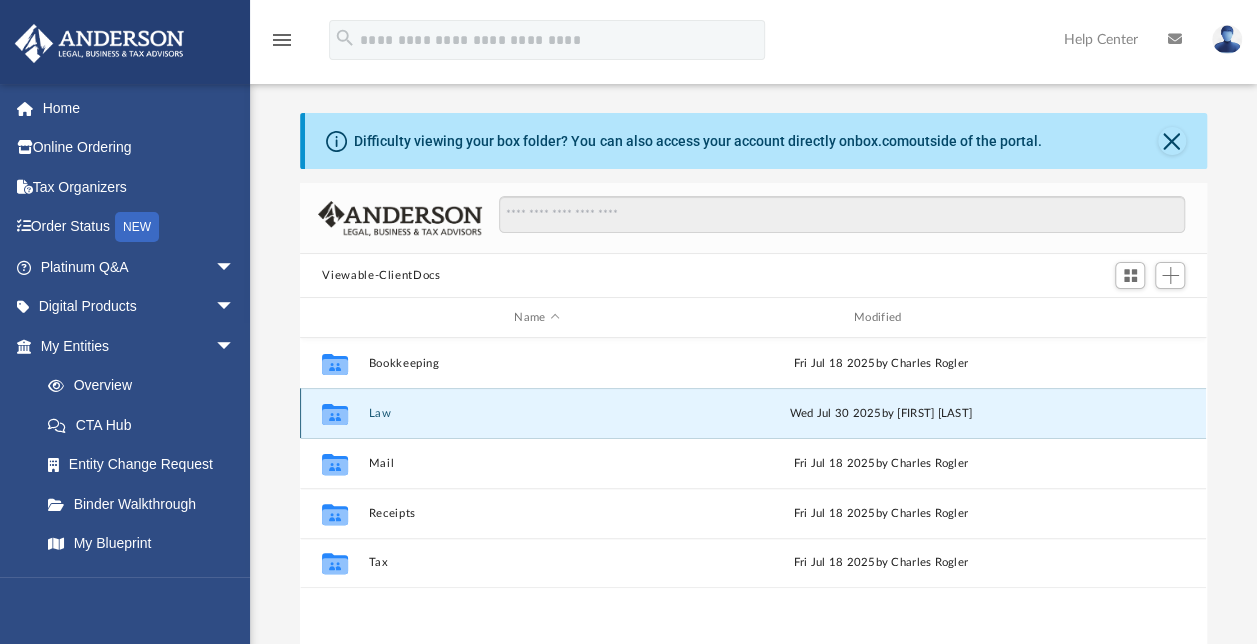 click on "Law" at bounding box center [537, 413] 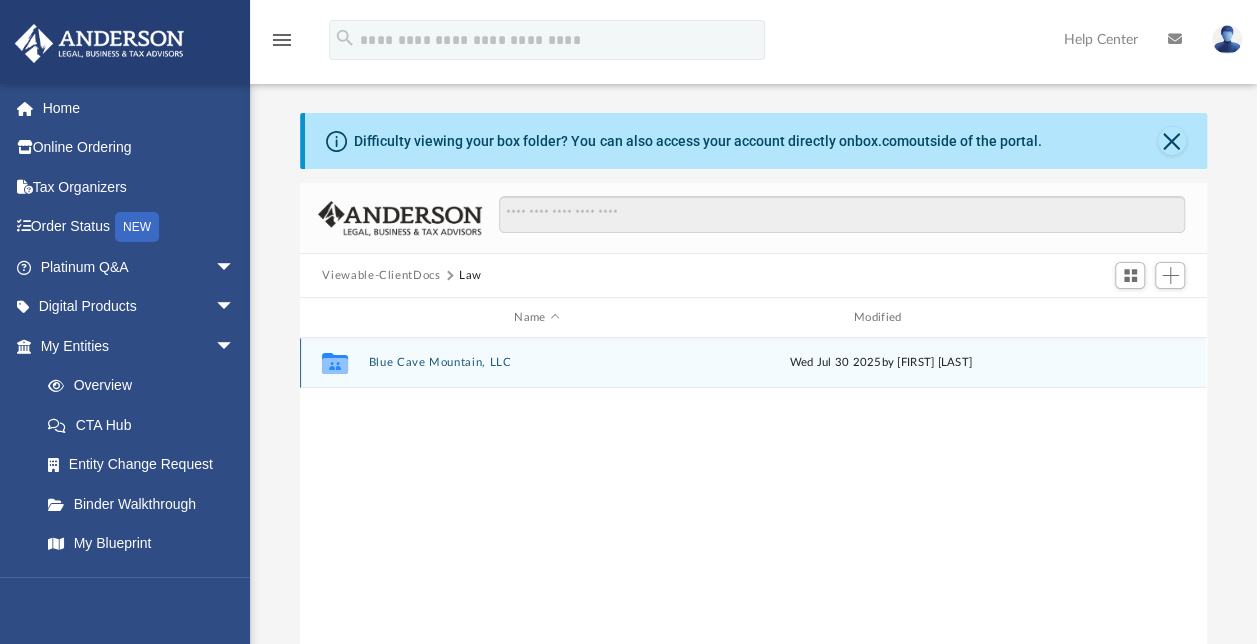 click on "Blue Cave Mountain, LLC" at bounding box center (537, 362) 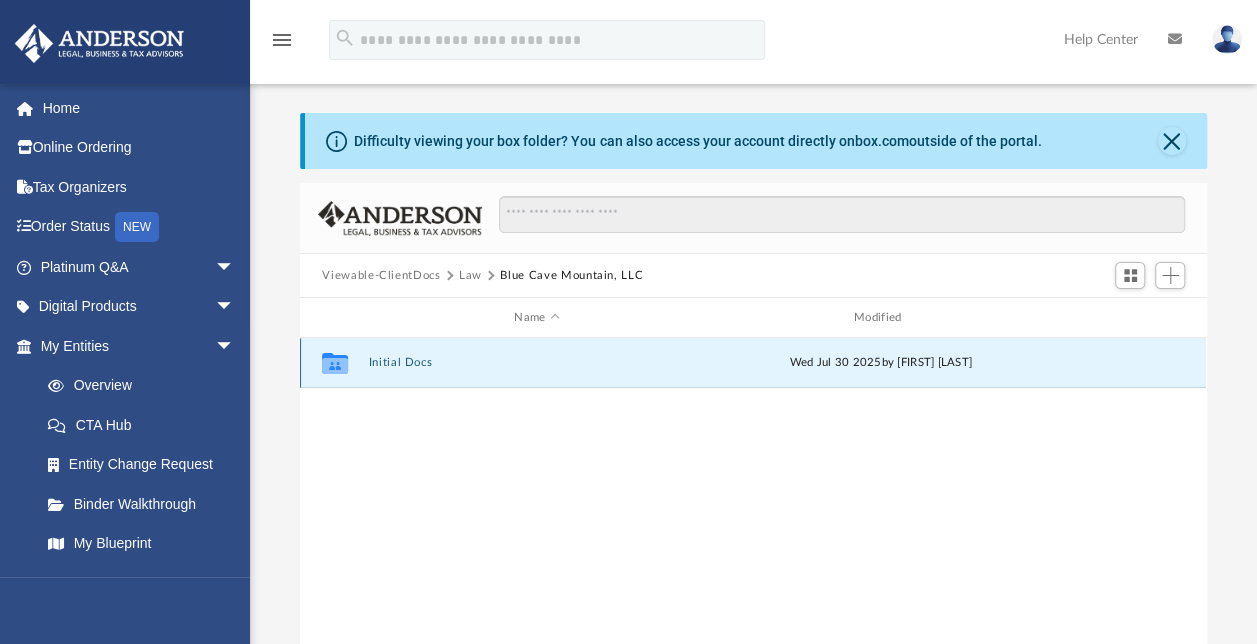 click on "Initial Docs" at bounding box center [537, 362] 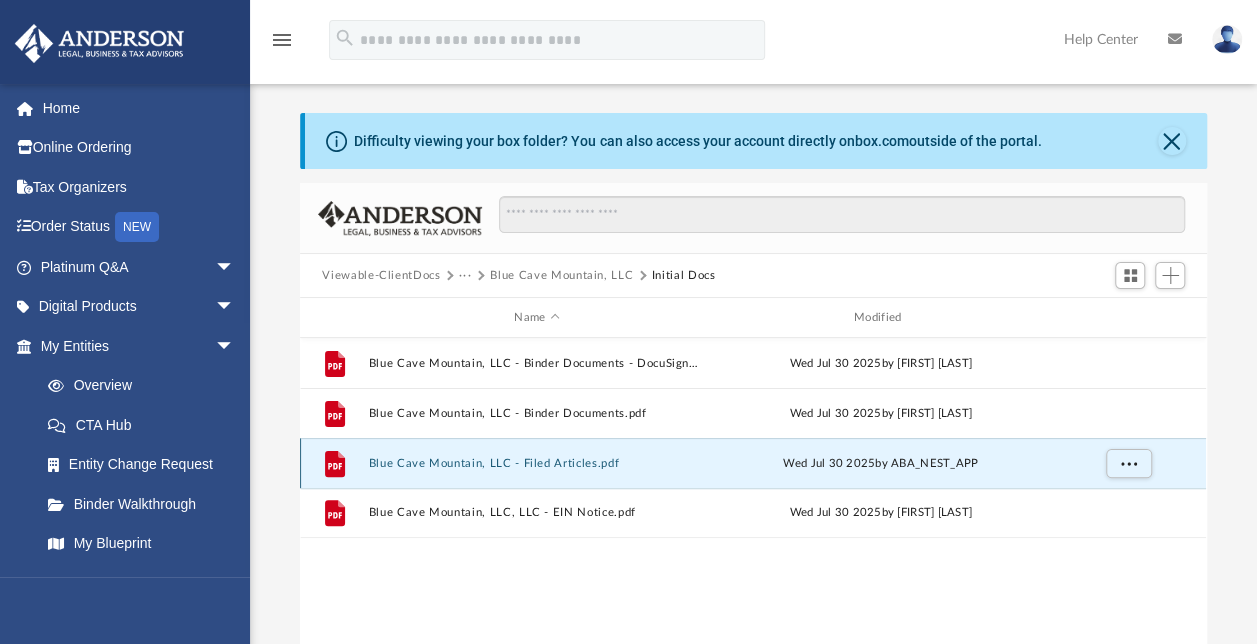 click on "Blue Cave Mountain, LLC - Filed Articles.pdf" at bounding box center [537, 463] 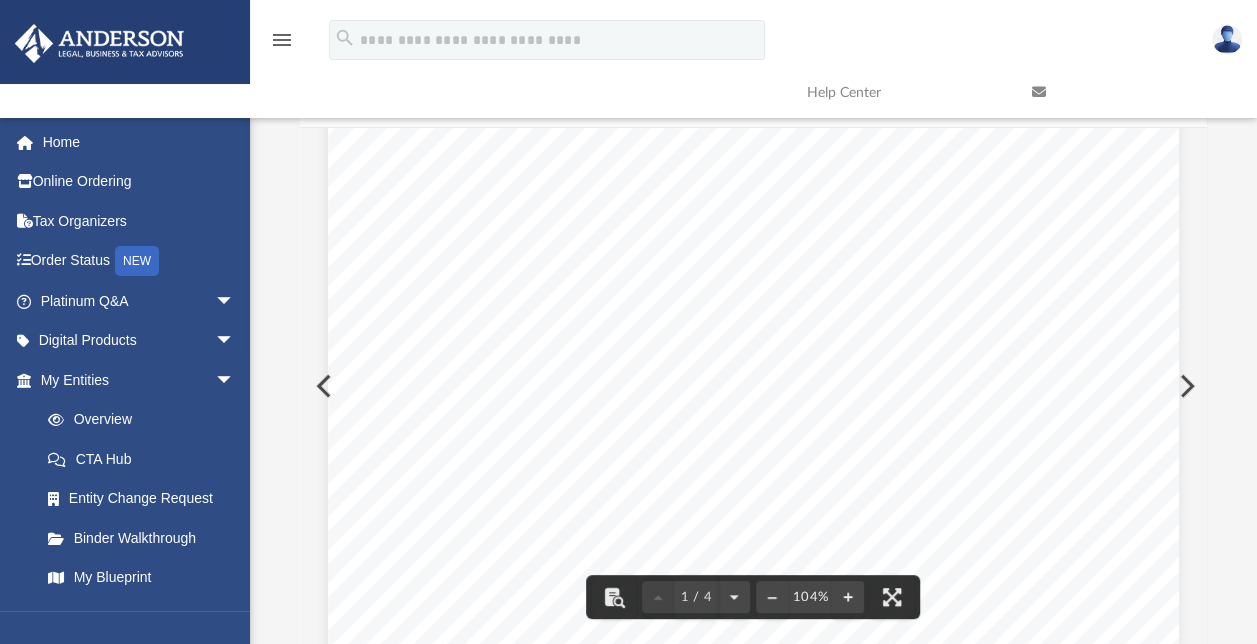 scroll, scrollTop: 0, scrollLeft: 0, axis: both 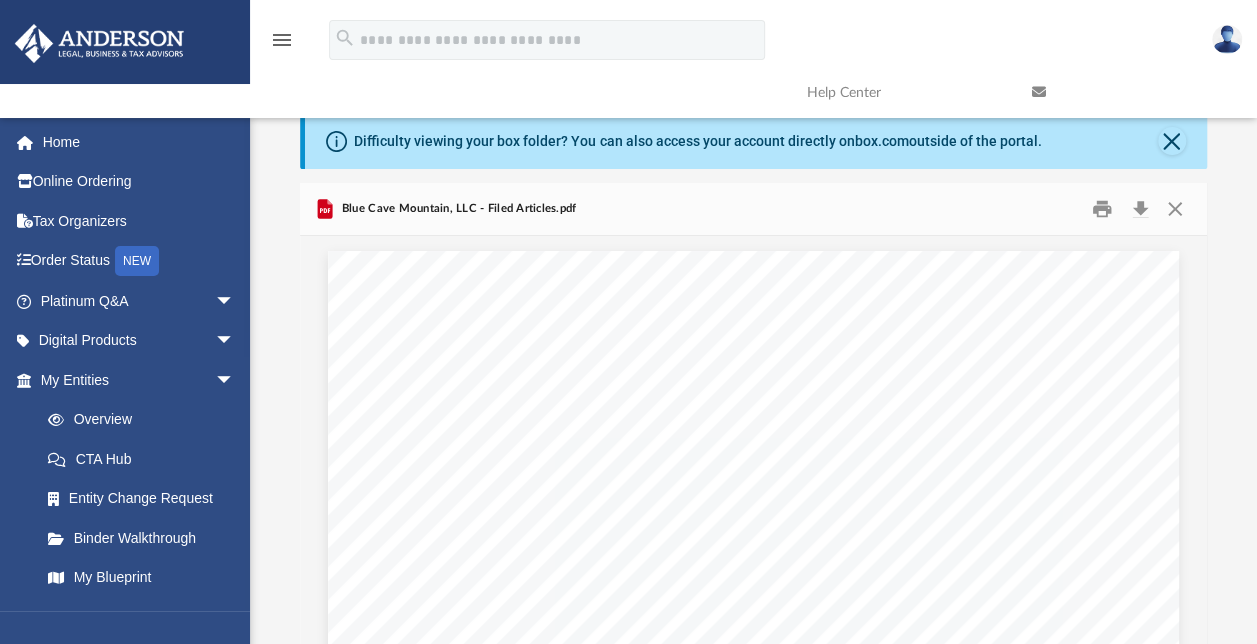 click on "The name of the limited liability company is:" at bounding box center [571, 509] 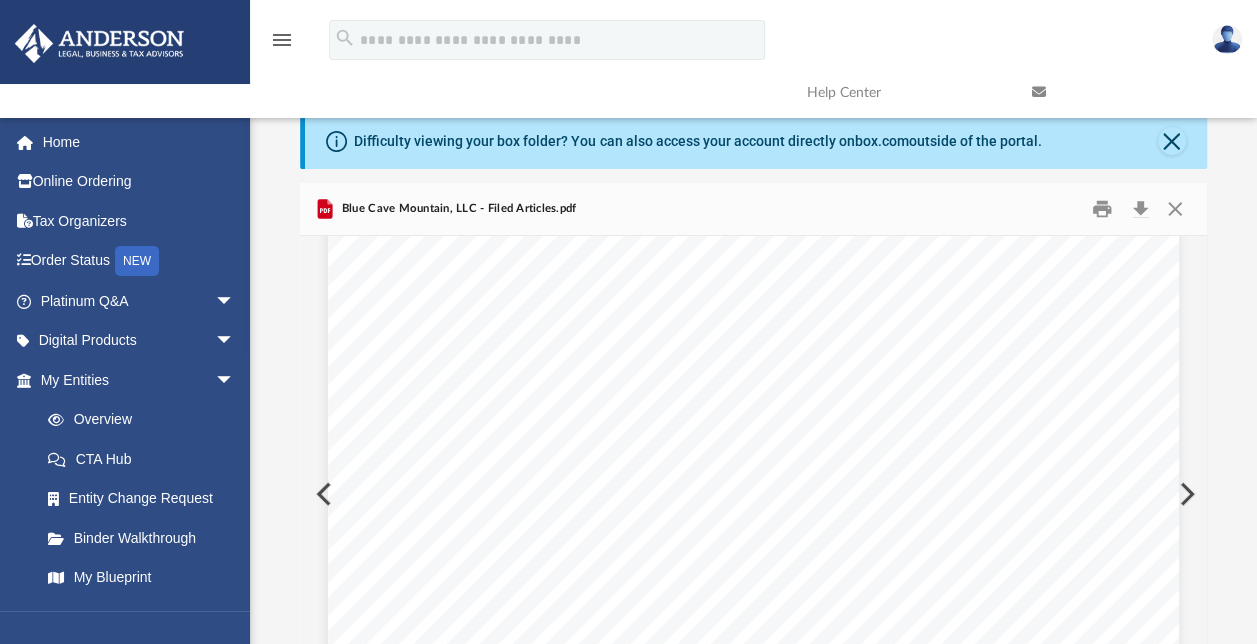 scroll, scrollTop: 0, scrollLeft: 0, axis: both 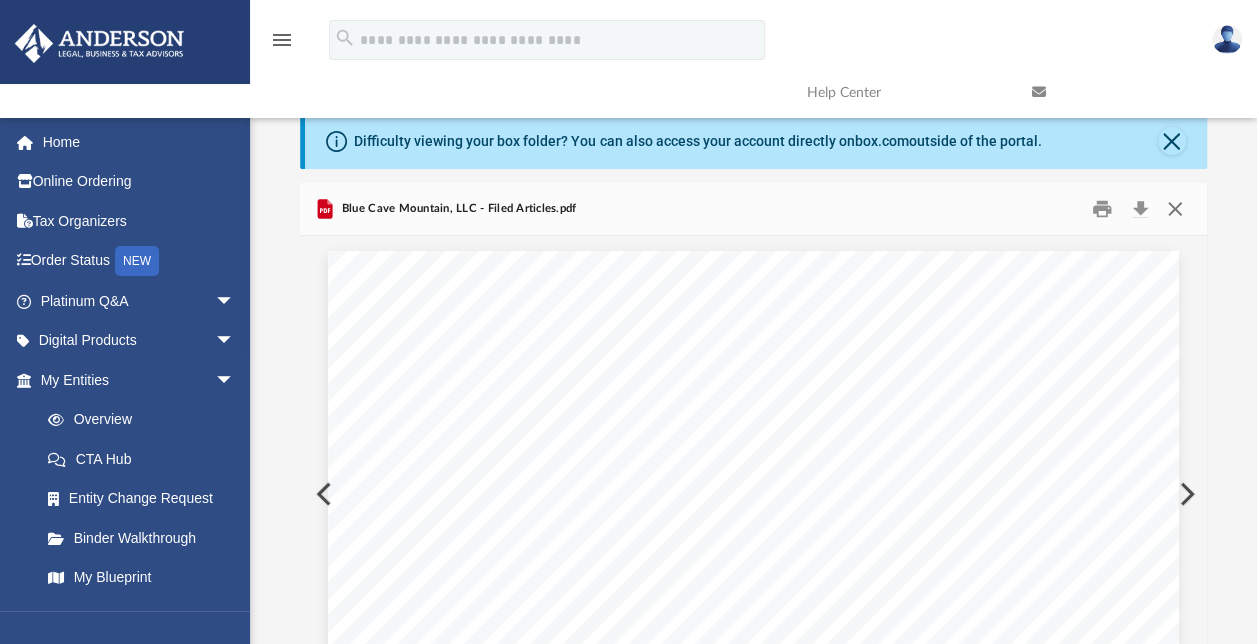 click at bounding box center [1175, 209] 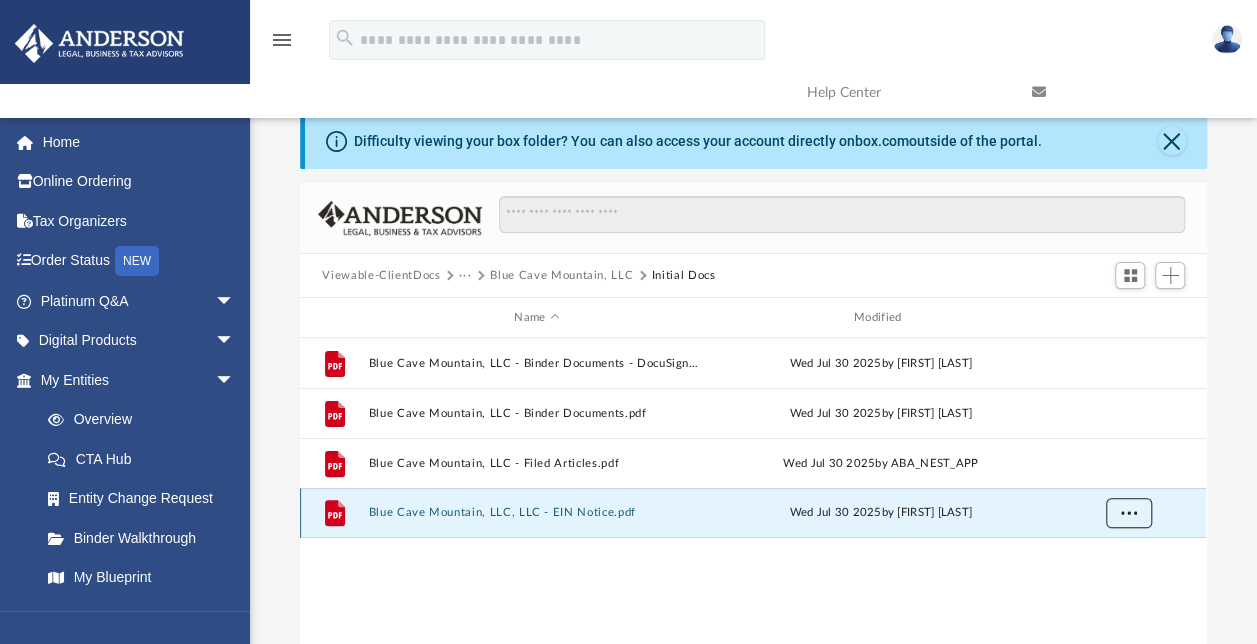 click at bounding box center (1129, 512) 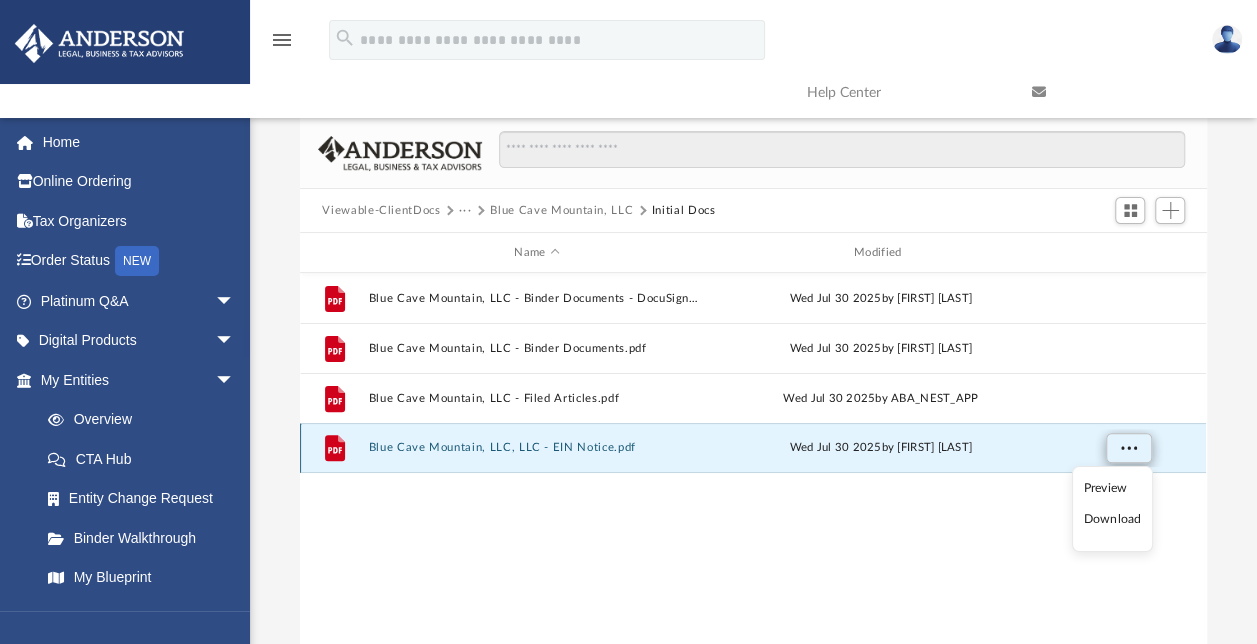 scroll, scrollTop: 78, scrollLeft: 0, axis: vertical 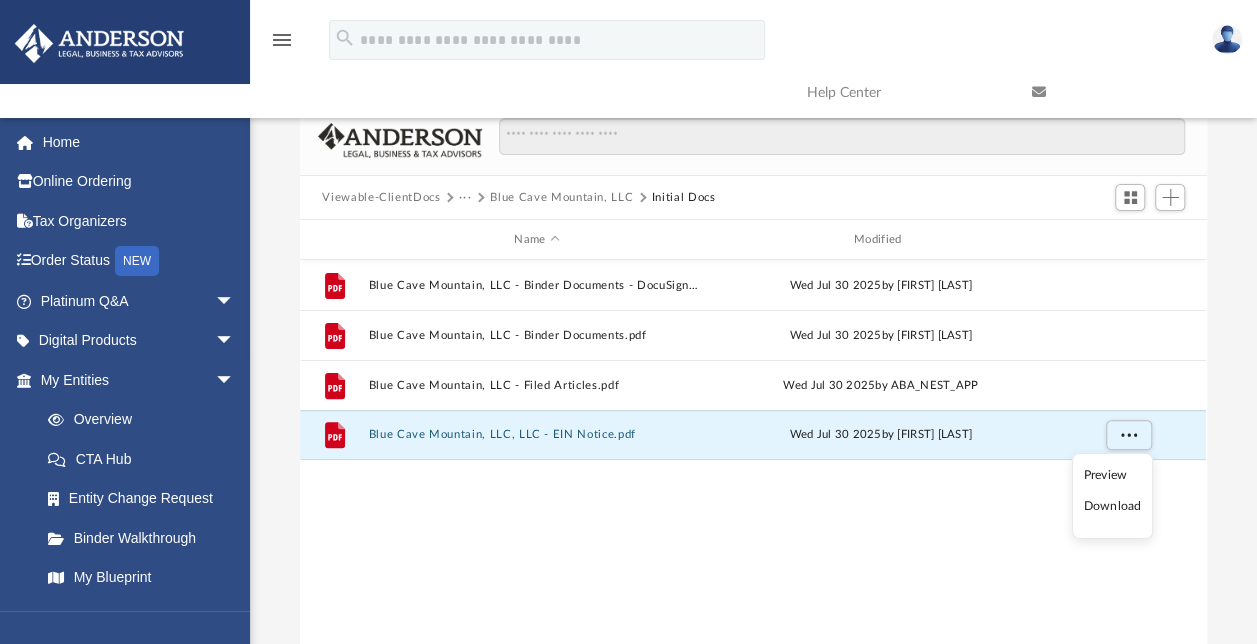 click on "File Blue Cave Mountain, LLC - Binder Documents - DocuSigned.pdf [DAY] [DATE] by [FIRST] [LAST] File Blue Cave Mountain, LLC - Binder Documents.pdf [DAY] [DATE] by [FIRST] [LAST] File Blue Cave Mountain, LLC - Filed Articles.pdf [DAY] [DATE] by [APP_NAME] File Blue Cave Mountain, LLC, LLC - EIN Notice.pdf [DAY] [DATE] by [FIRST] [LAST]" at bounding box center [753, 467] 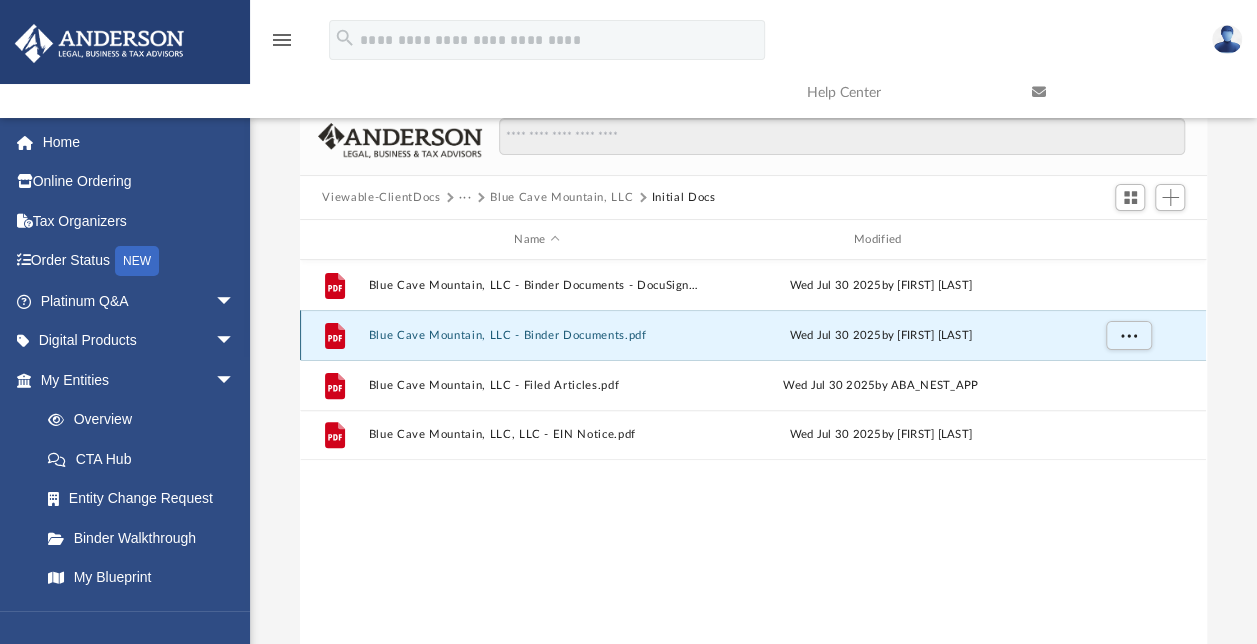 click on "Blue Cave Mountain, LLC - Binder Documents.pdf" at bounding box center [537, 335] 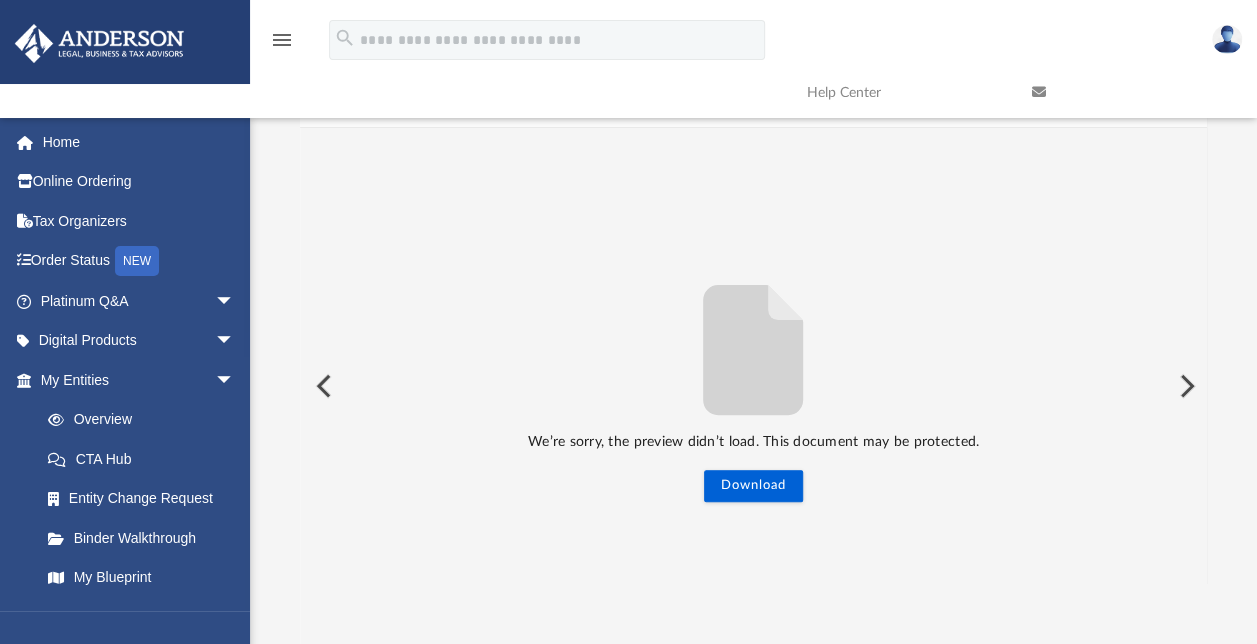 click at bounding box center [322, 386] 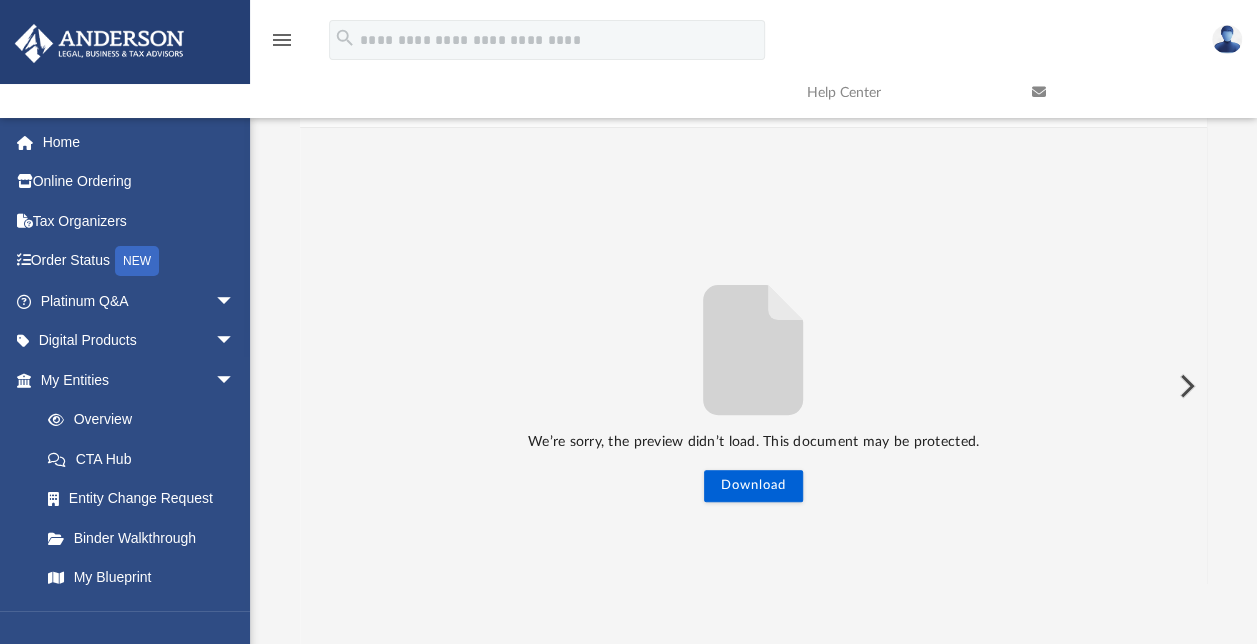 click on "We’re sorry, the preview didn’t load. This document may be protected. Download" at bounding box center (753, 386) 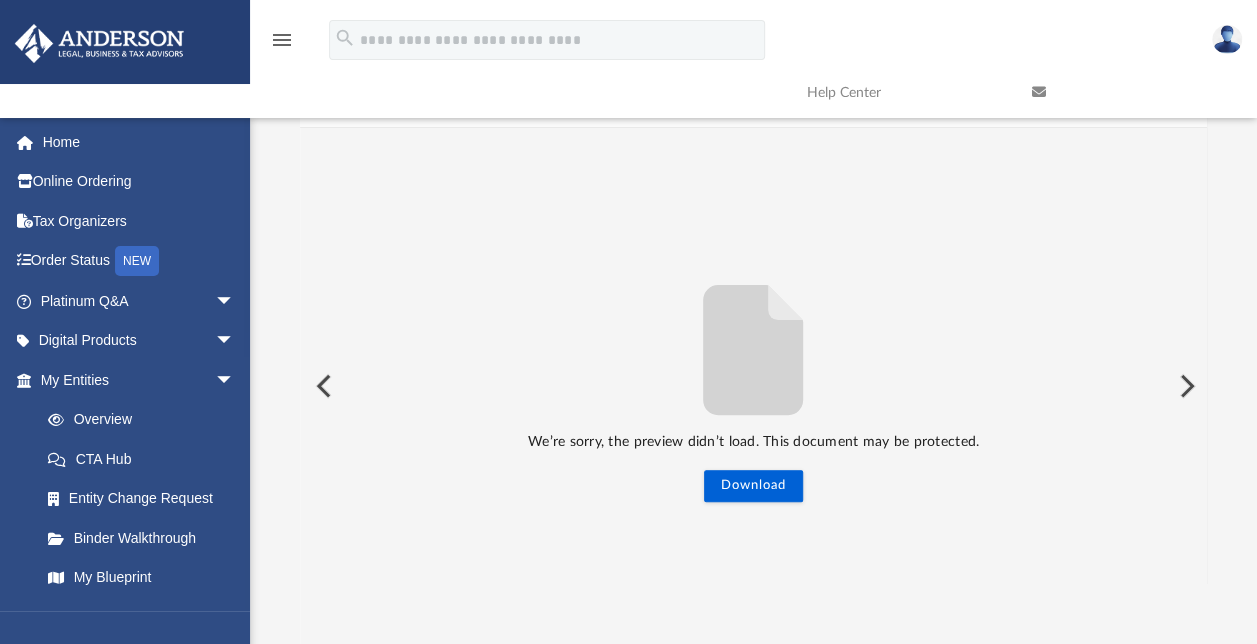 click at bounding box center (1185, 386) 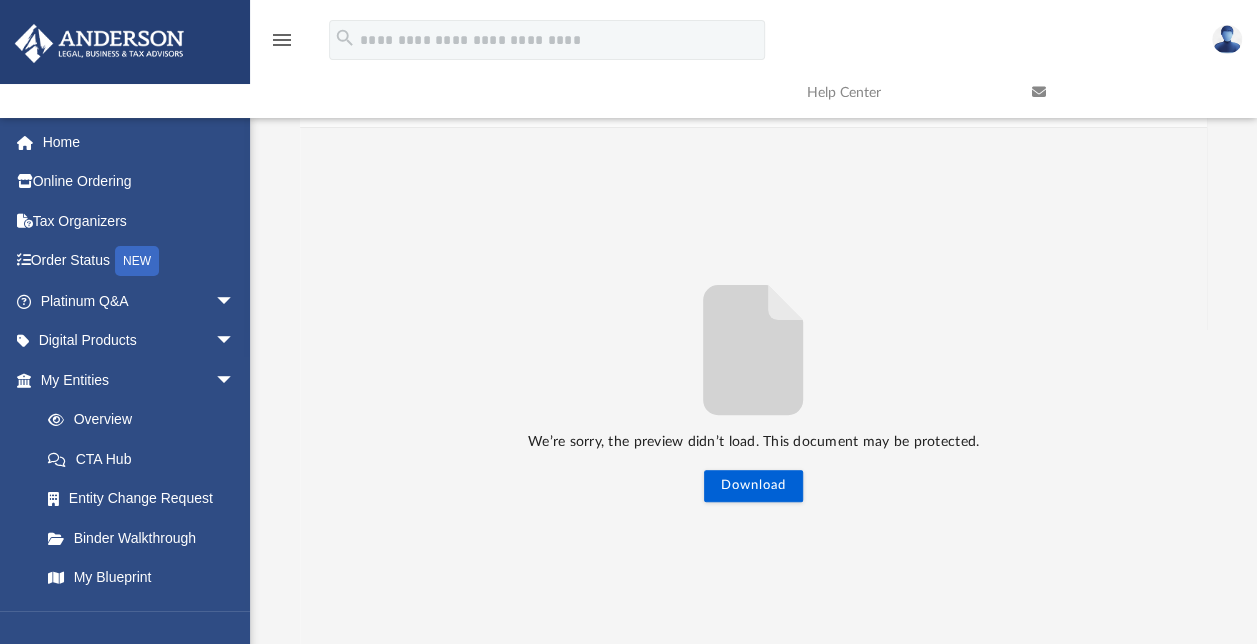click on "We’re sorry, the preview didn’t load. This document may be protected. Download" at bounding box center (753, 386) 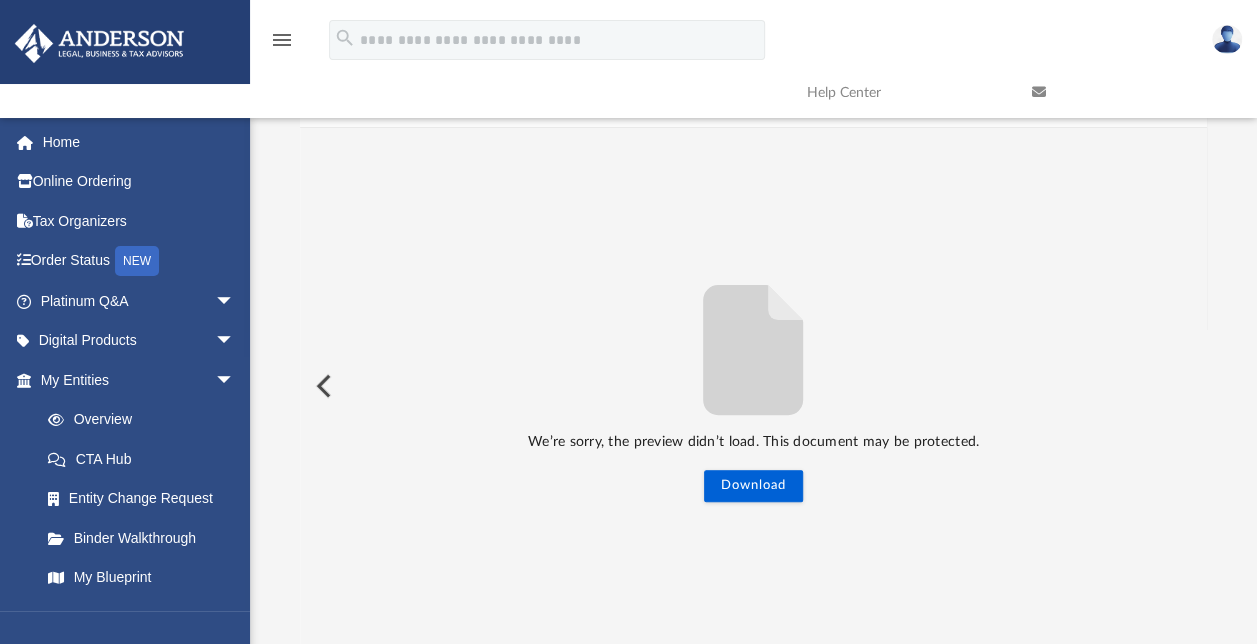 scroll, scrollTop: 0, scrollLeft: 0, axis: both 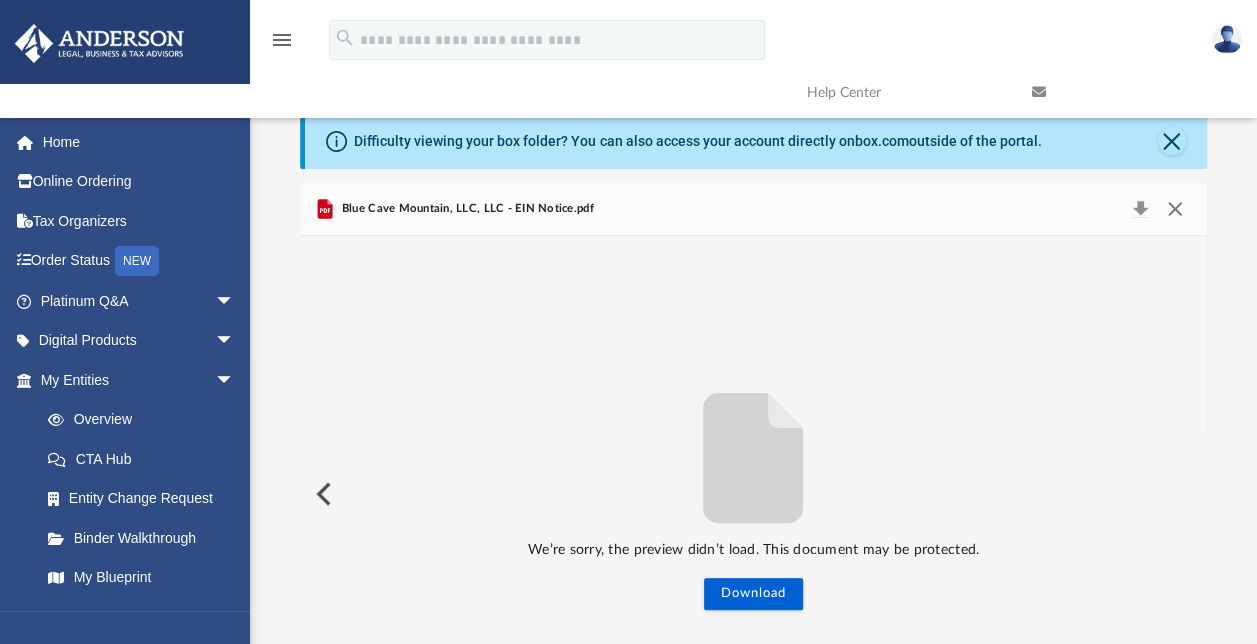 click at bounding box center [1175, 209] 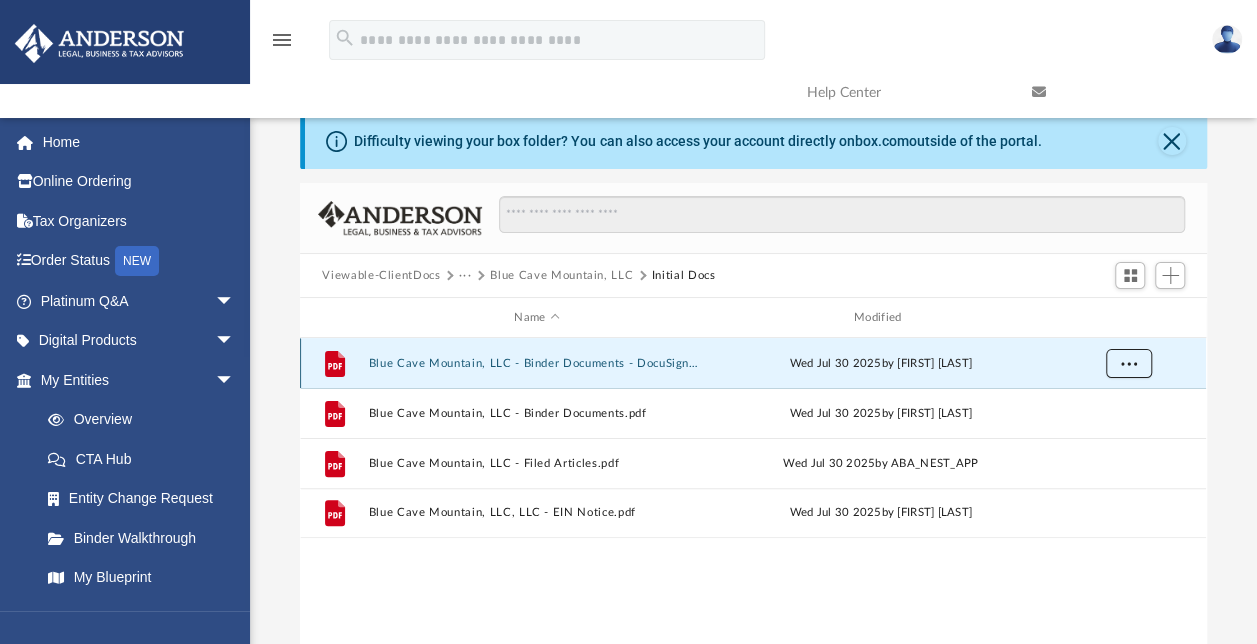 click at bounding box center [1129, 362] 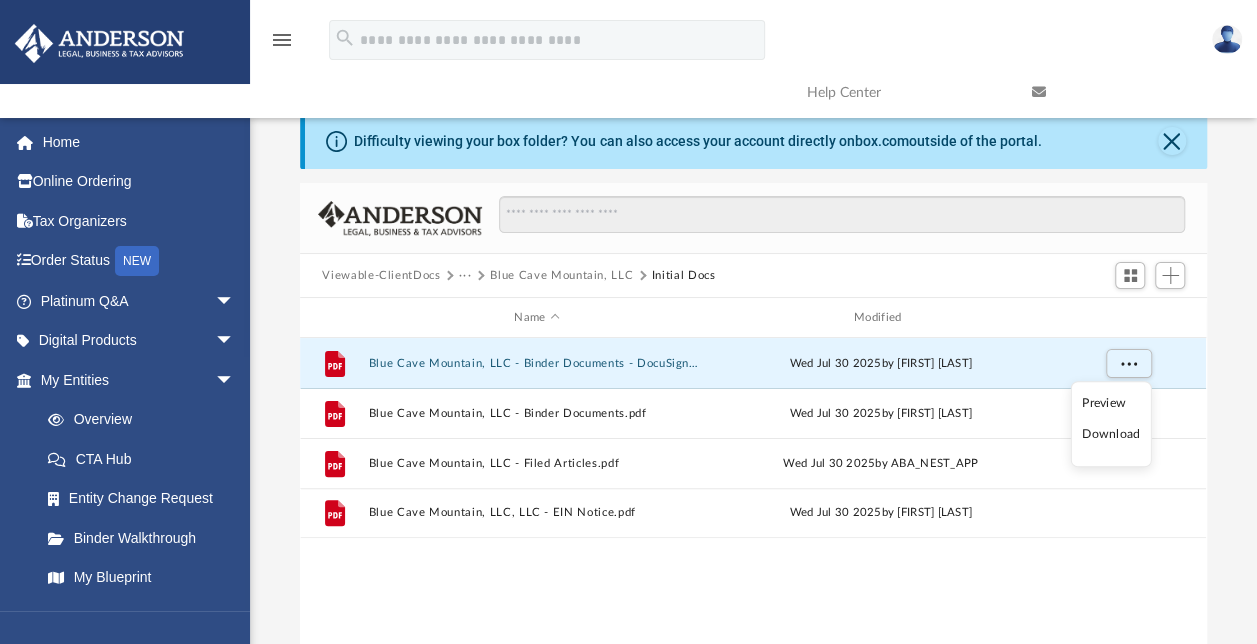 click on "Download" at bounding box center [1111, 435] 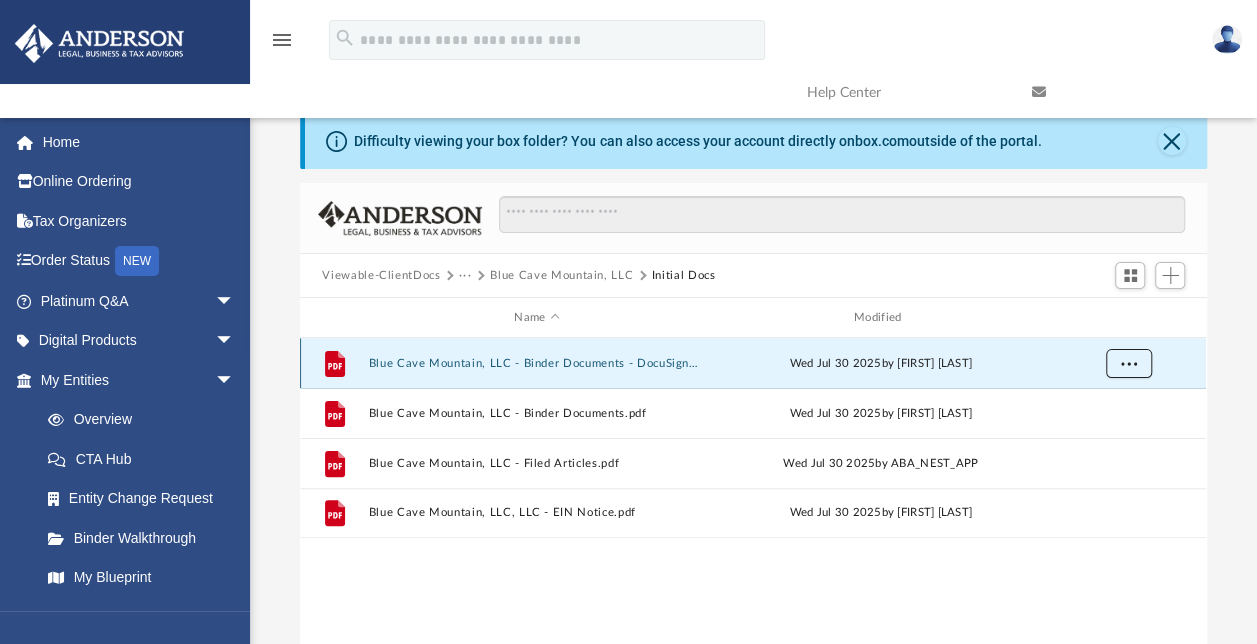 click at bounding box center [1129, 364] 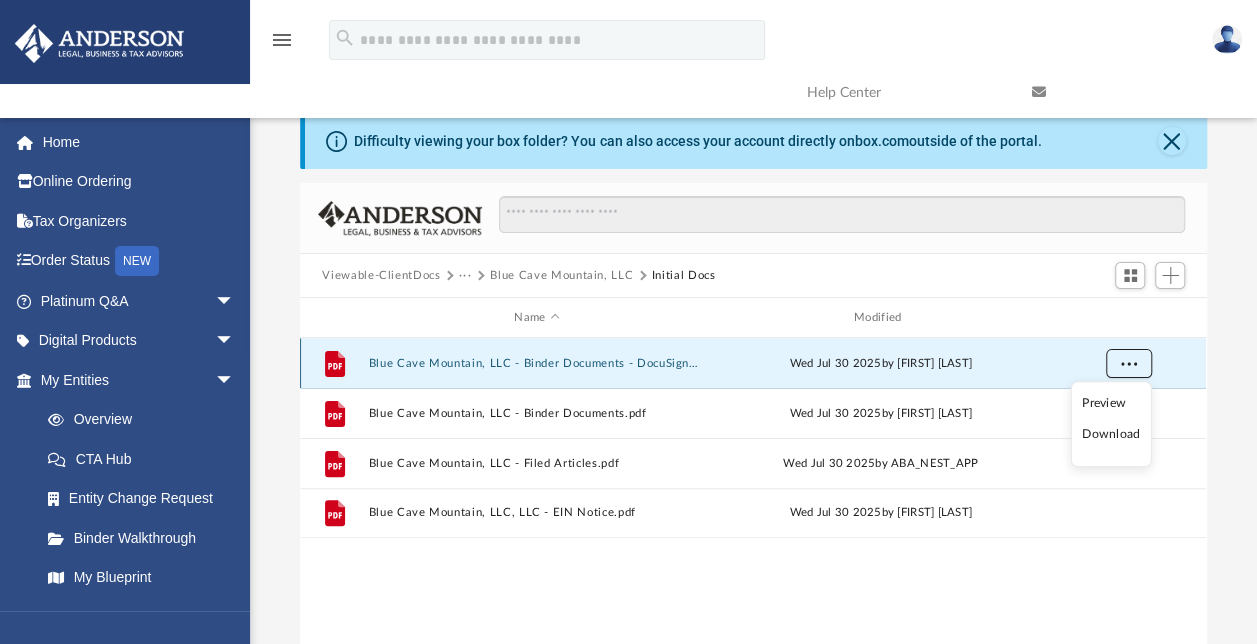 click at bounding box center [1129, 362] 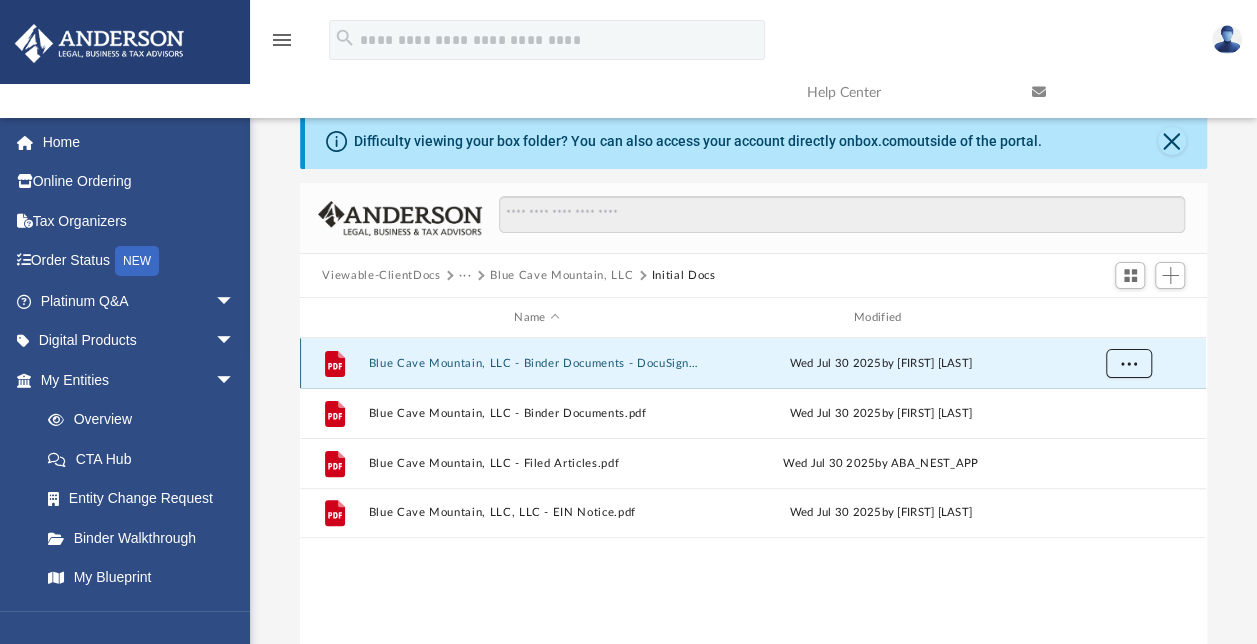 click at bounding box center (1129, 362) 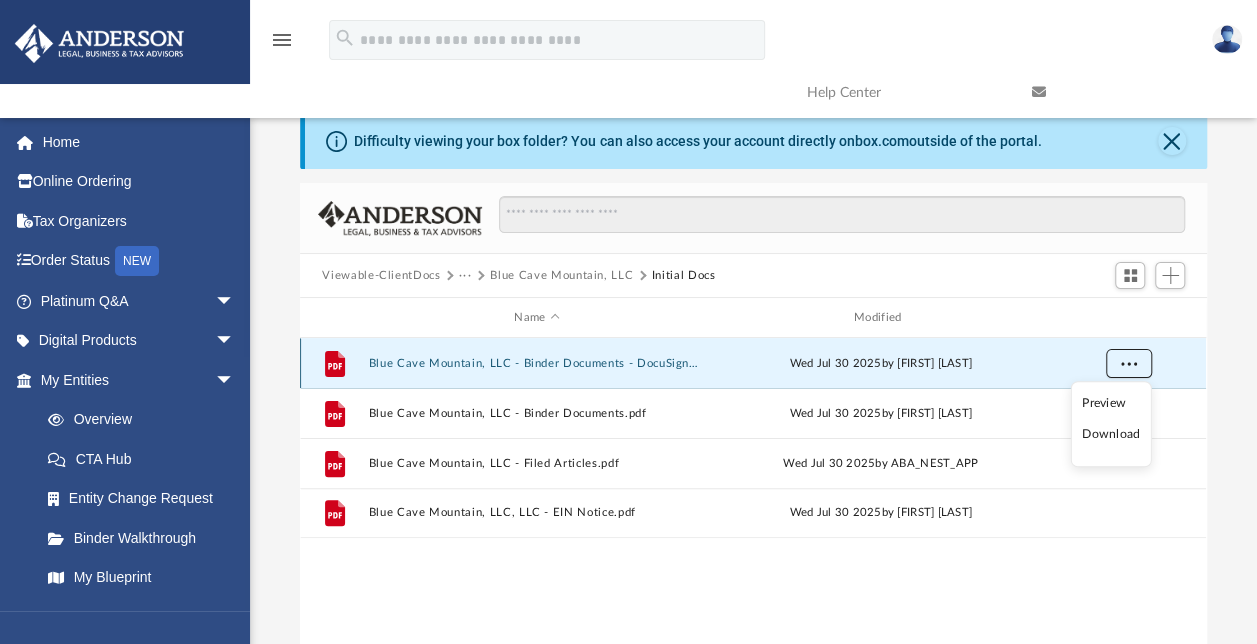 click at bounding box center (1129, 364) 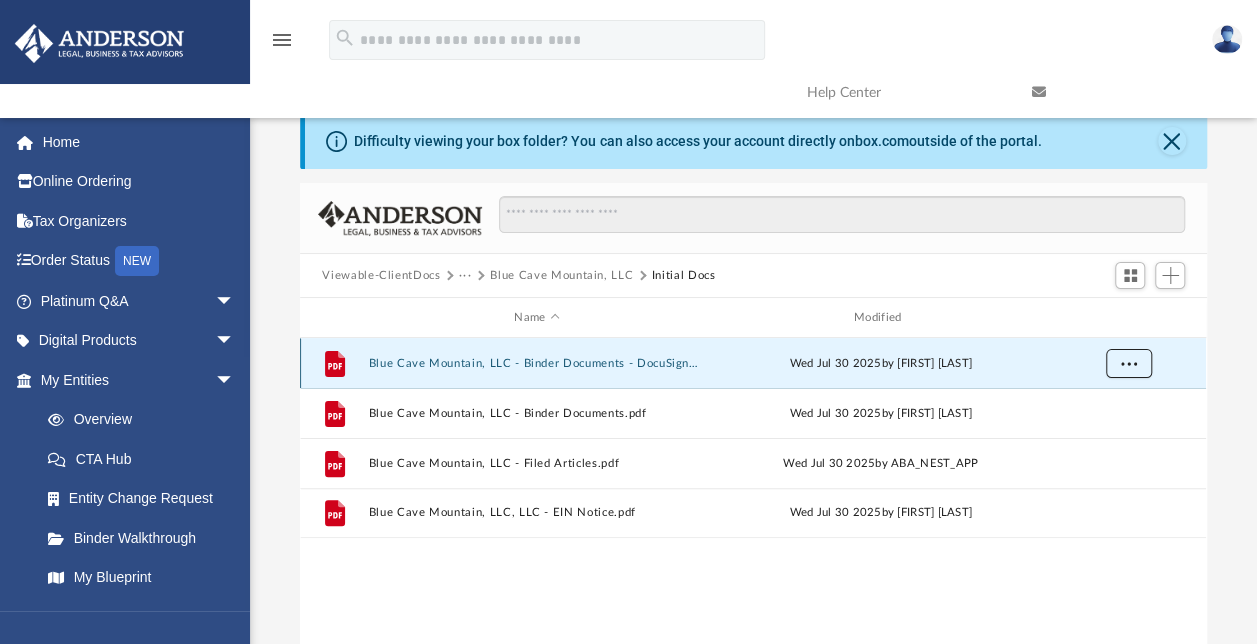click at bounding box center [1129, 364] 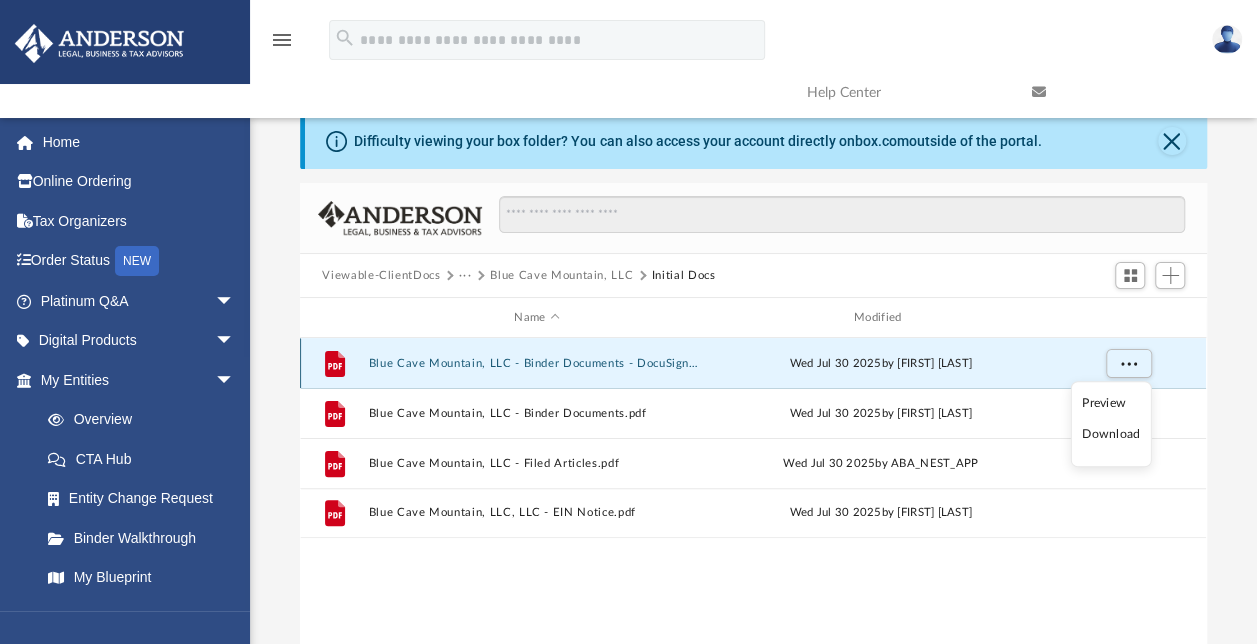 click on "Blue Cave Mountain, LLC - Binder Documents - DocuSigned.pdf" at bounding box center (537, 363) 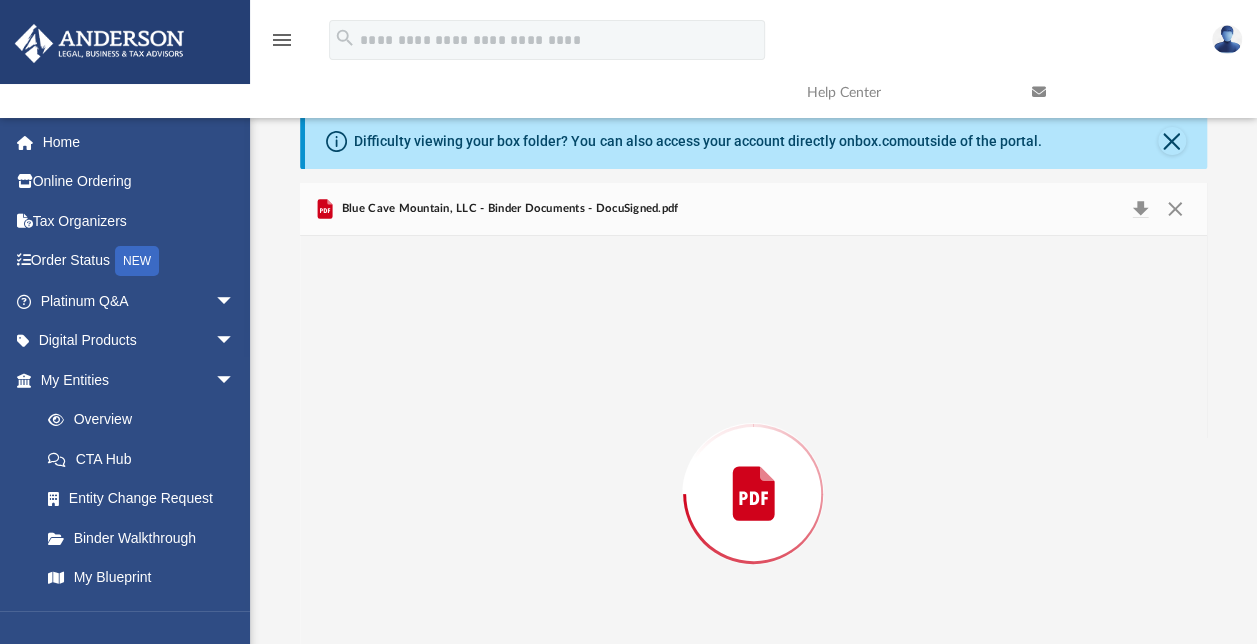 scroll, scrollTop: 108, scrollLeft: 0, axis: vertical 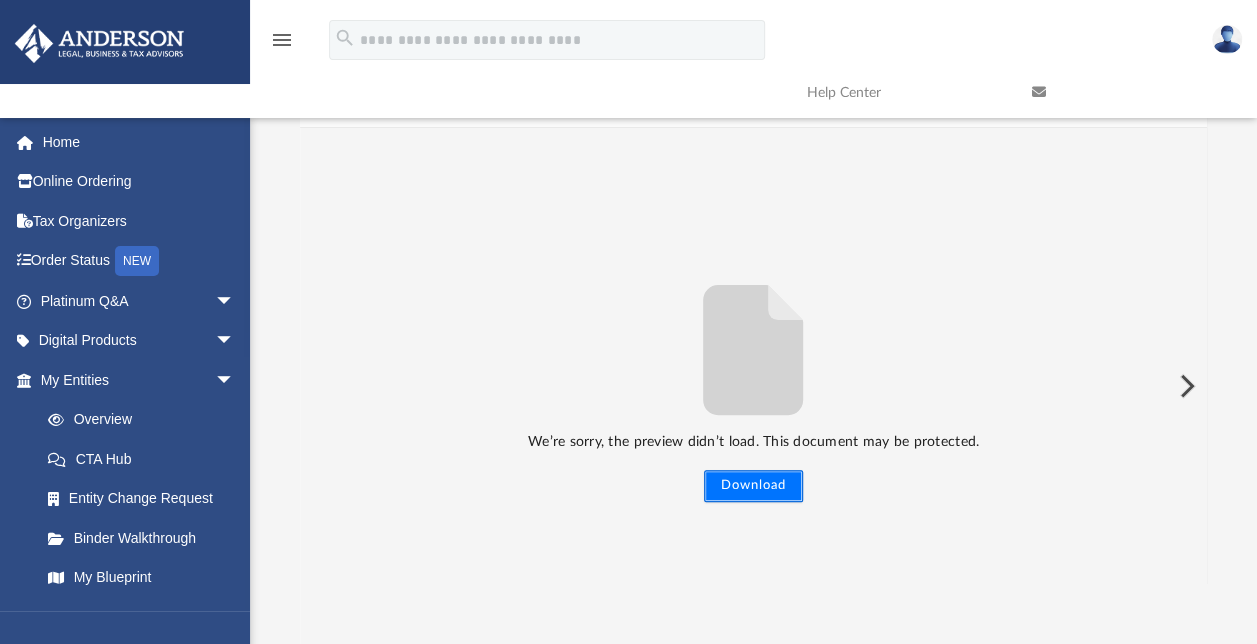 click on "Download" at bounding box center [753, 486] 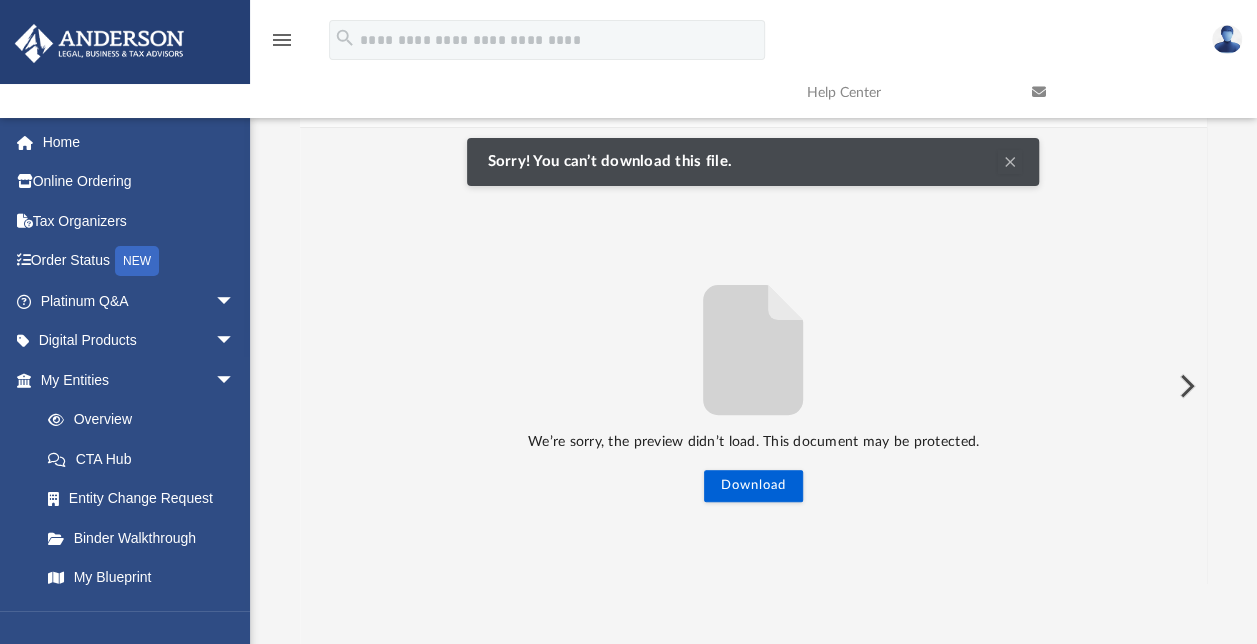 click at bounding box center (1010, 162) 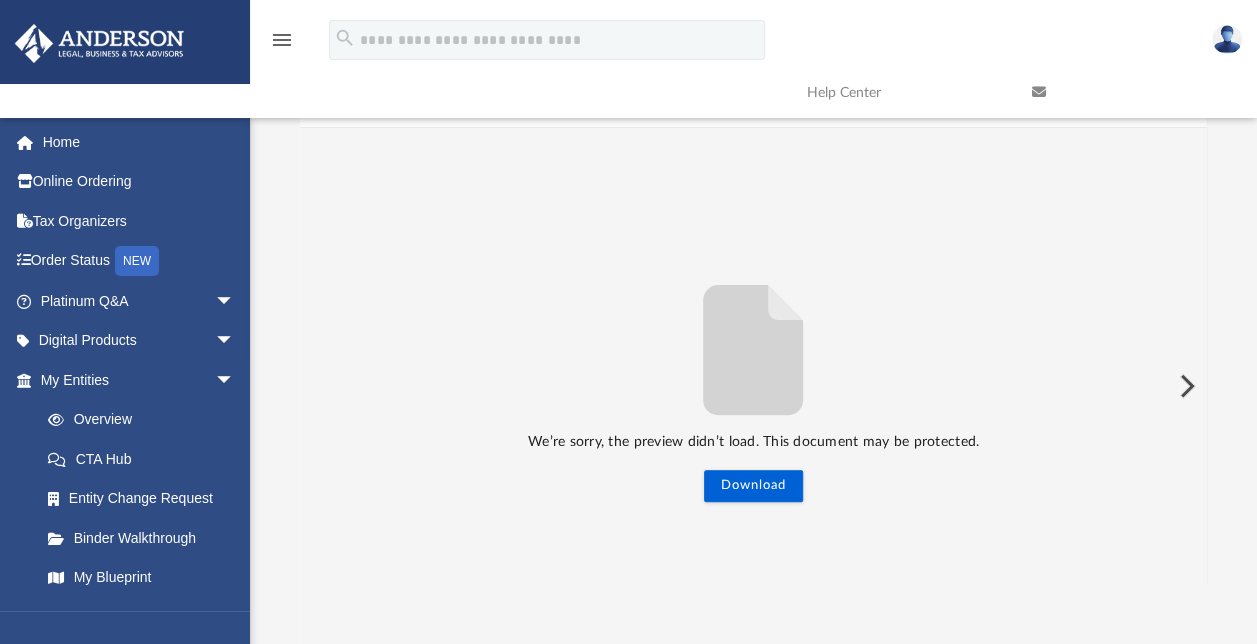 scroll, scrollTop: 0, scrollLeft: 0, axis: both 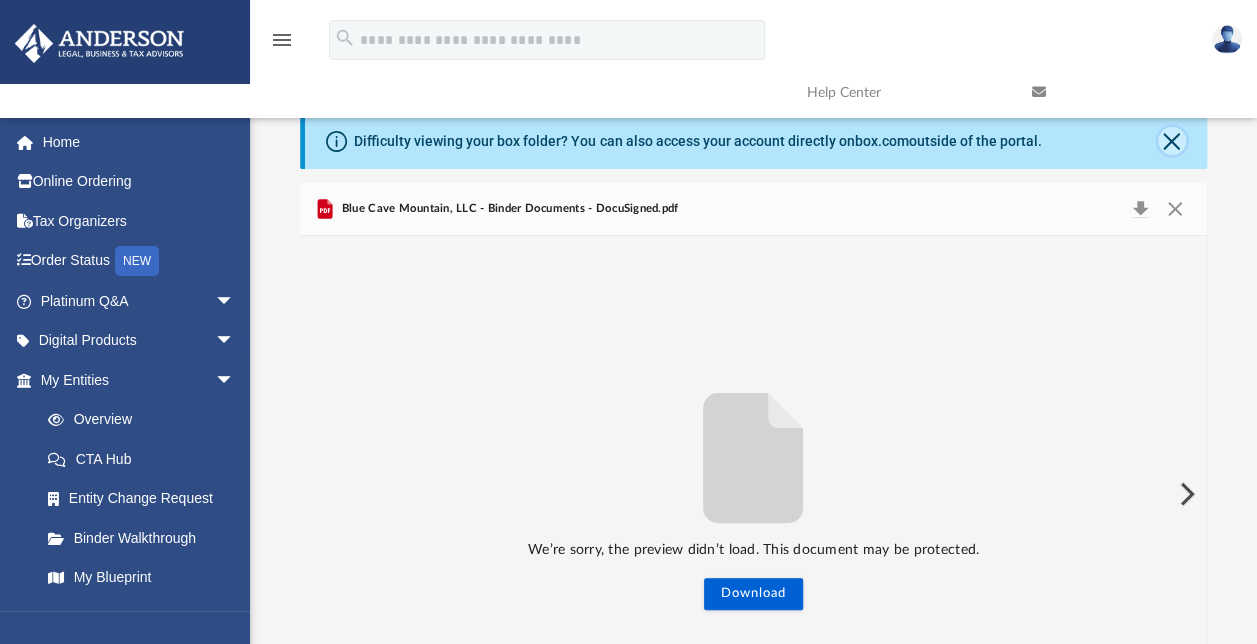 click 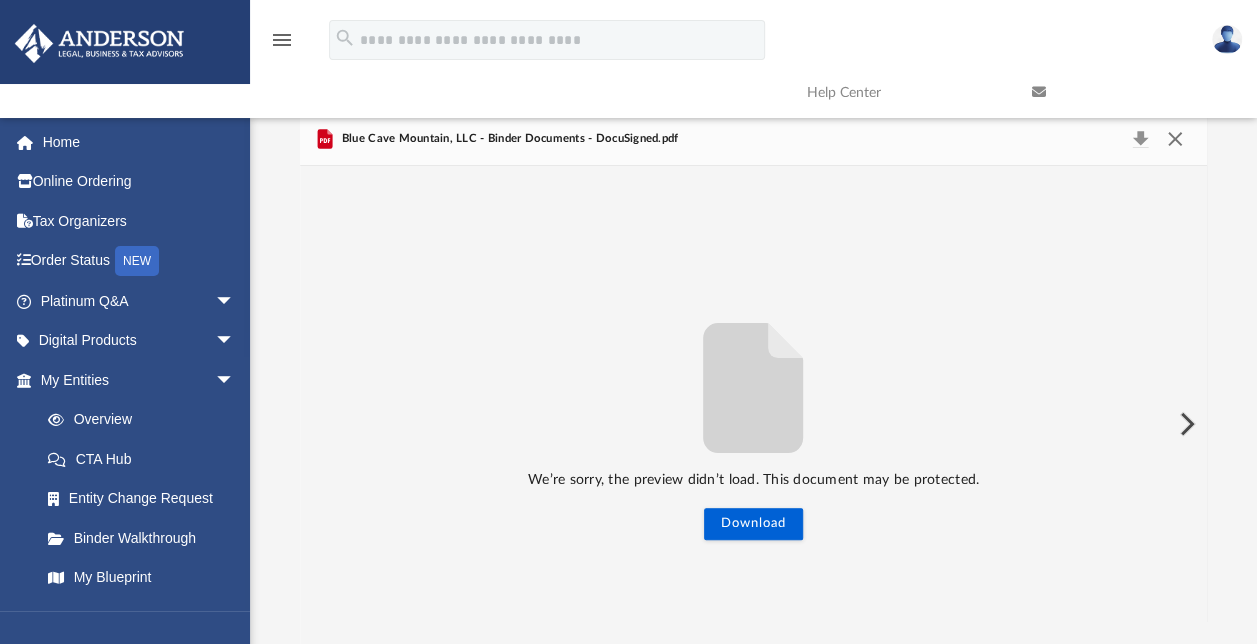 click at bounding box center (1175, 139) 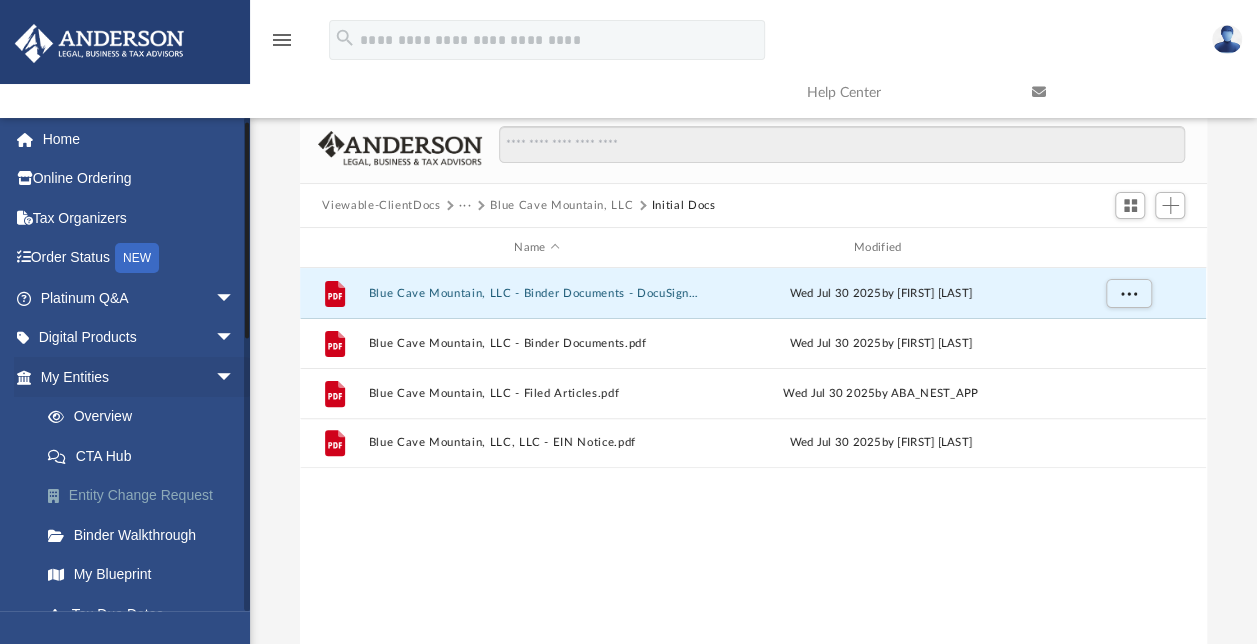 scroll, scrollTop: 0, scrollLeft: 0, axis: both 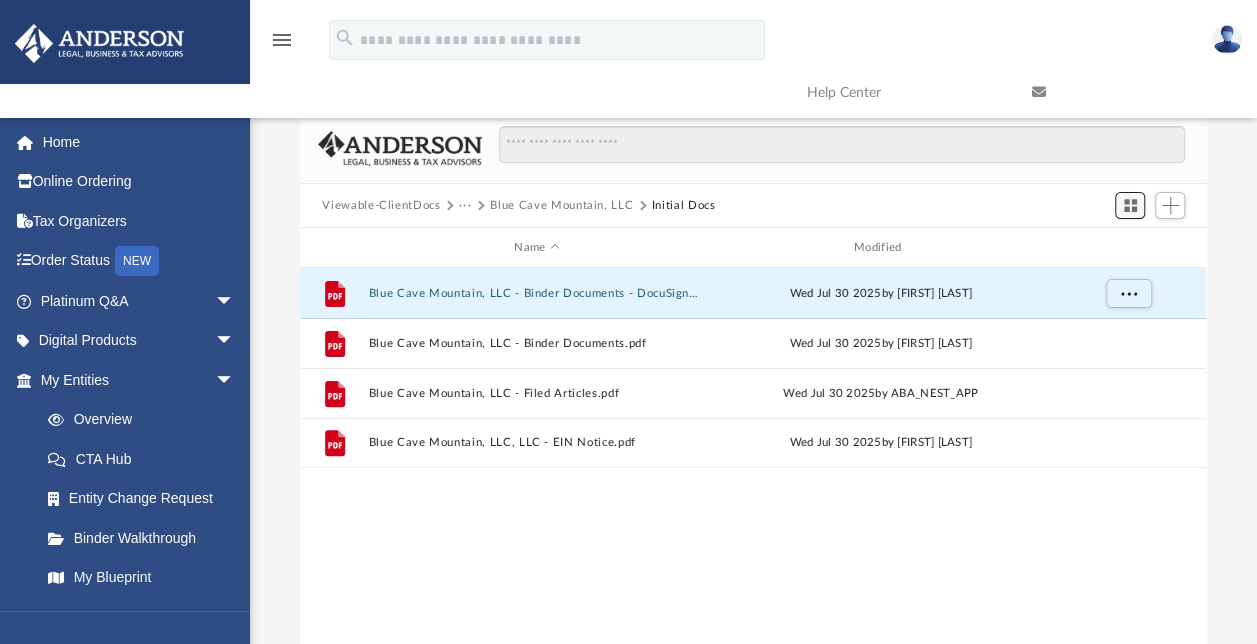 click at bounding box center (1130, 205) 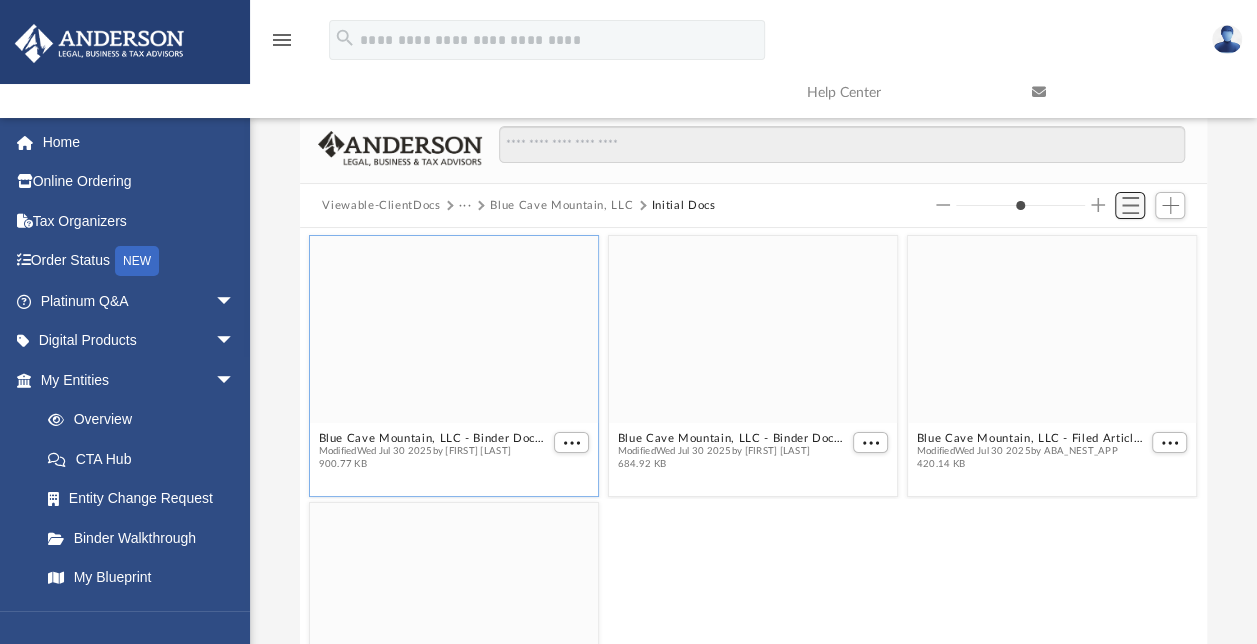 scroll, scrollTop: 16, scrollLeft: 16, axis: both 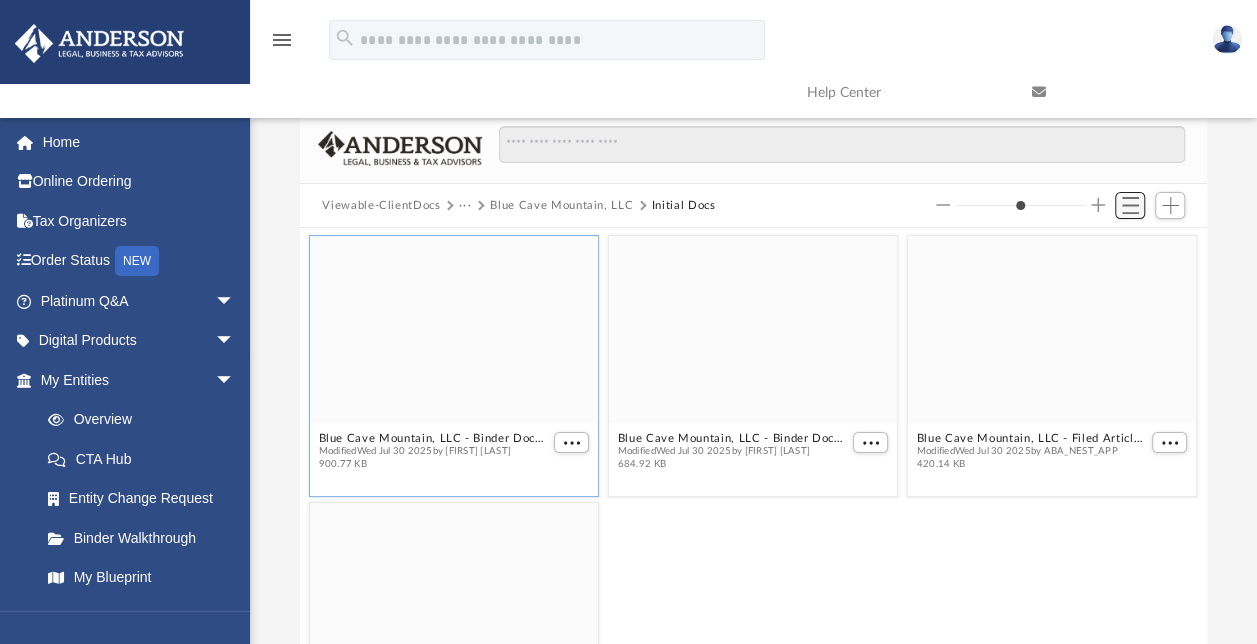 click at bounding box center [1130, 205] 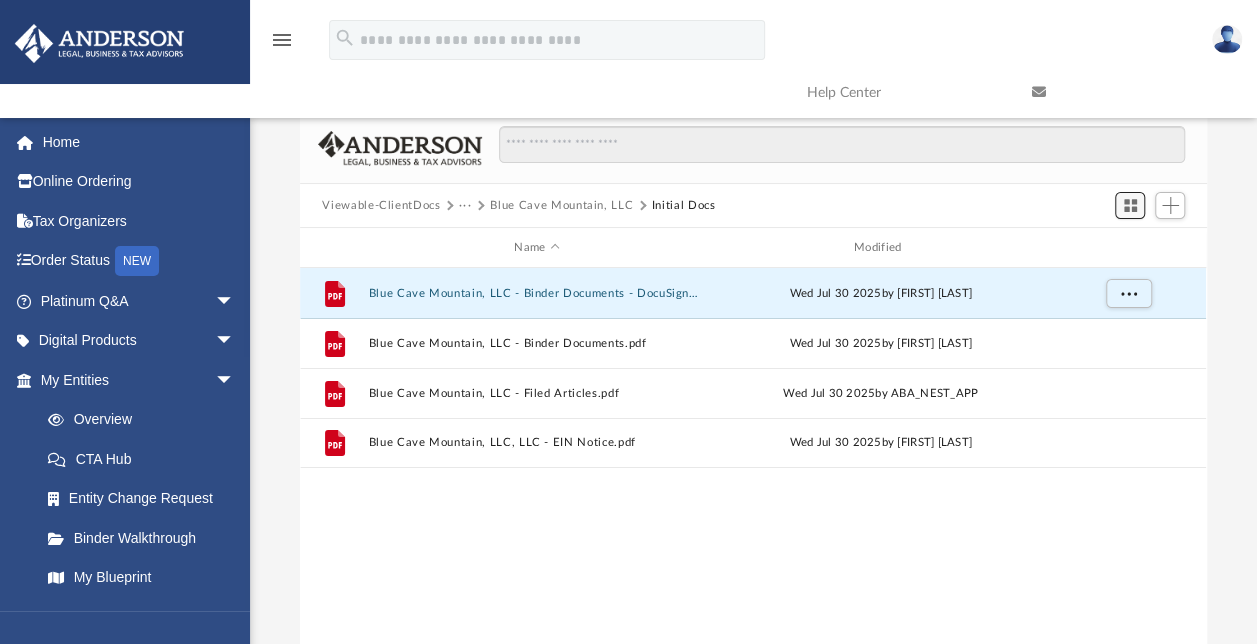 scroll, scrollTop: 16, scrollLeft: 16, axis: both 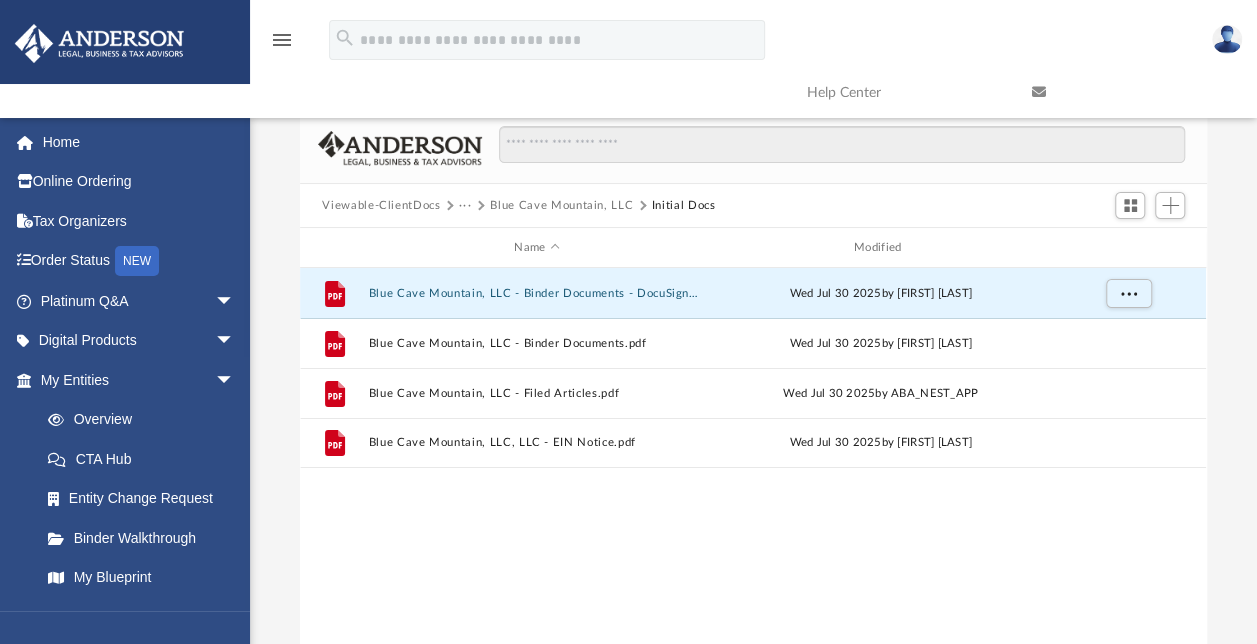 click on "Blue Cave Mountain, LLC" at bounding box center [561, 206] 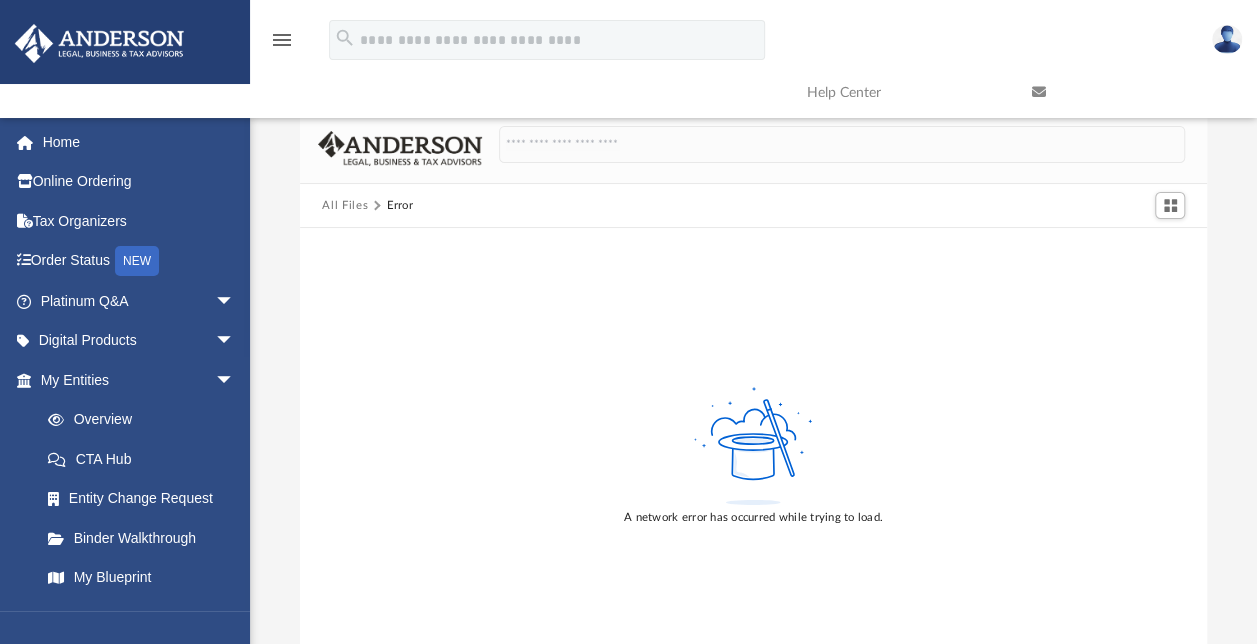 click on "All Files" at bounding box center [345, 206] 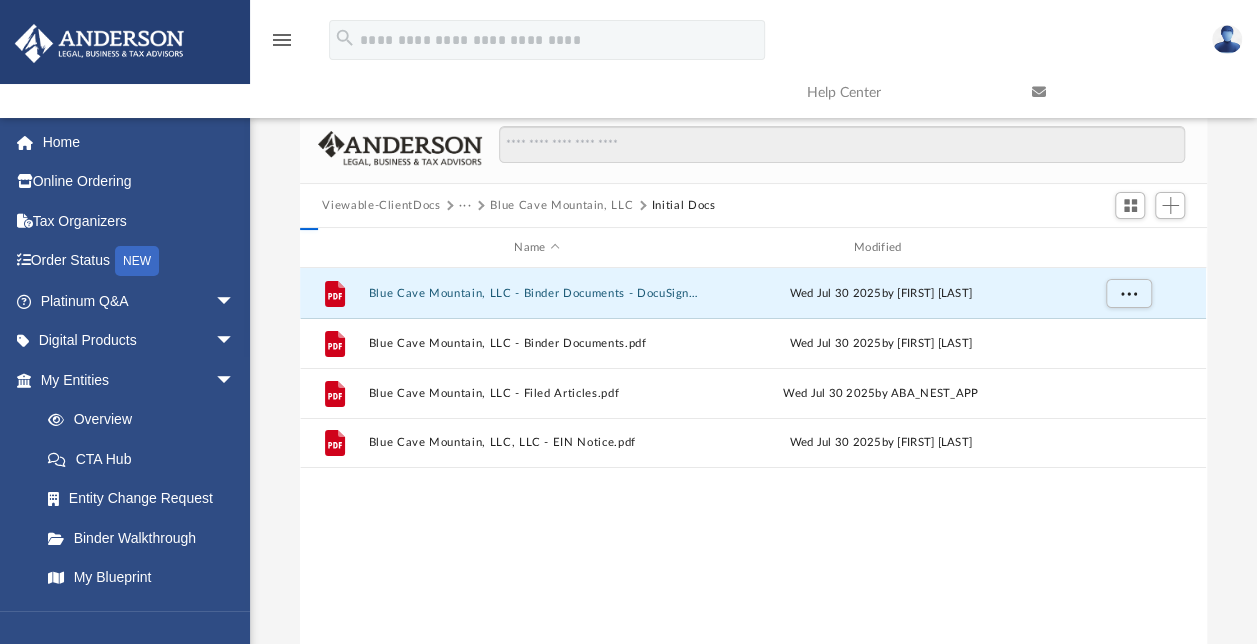 scroll, scrollTop: 16, scrollLeft: 16, axis: both 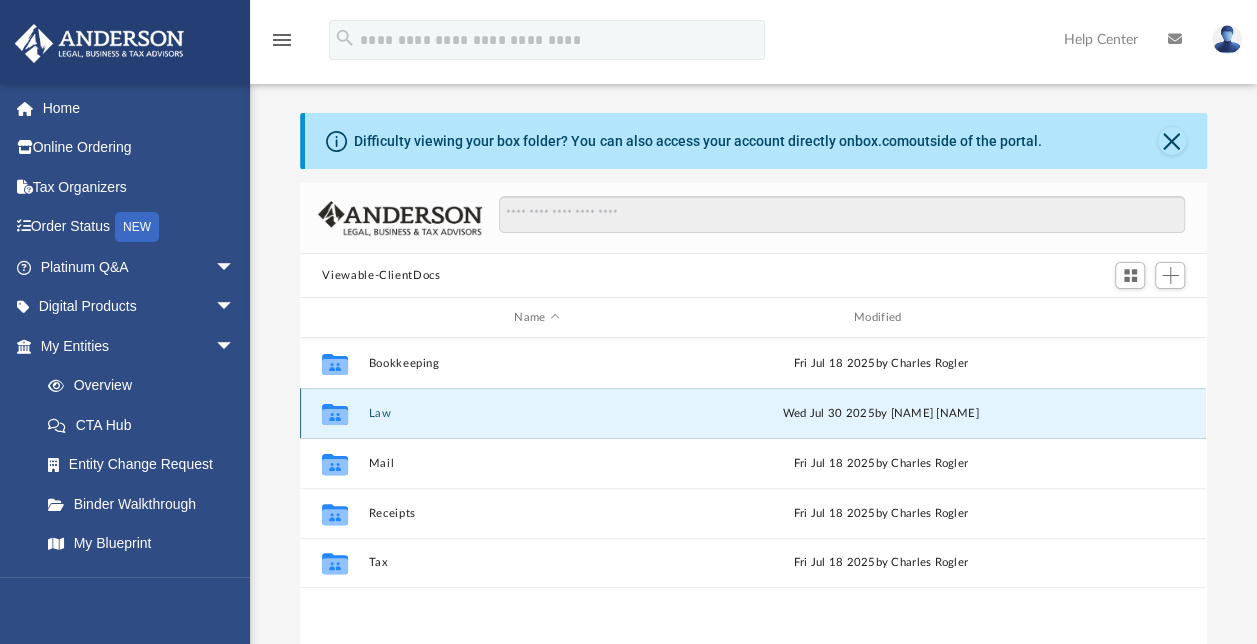 click on "Law" at bounding box center (537, 413) 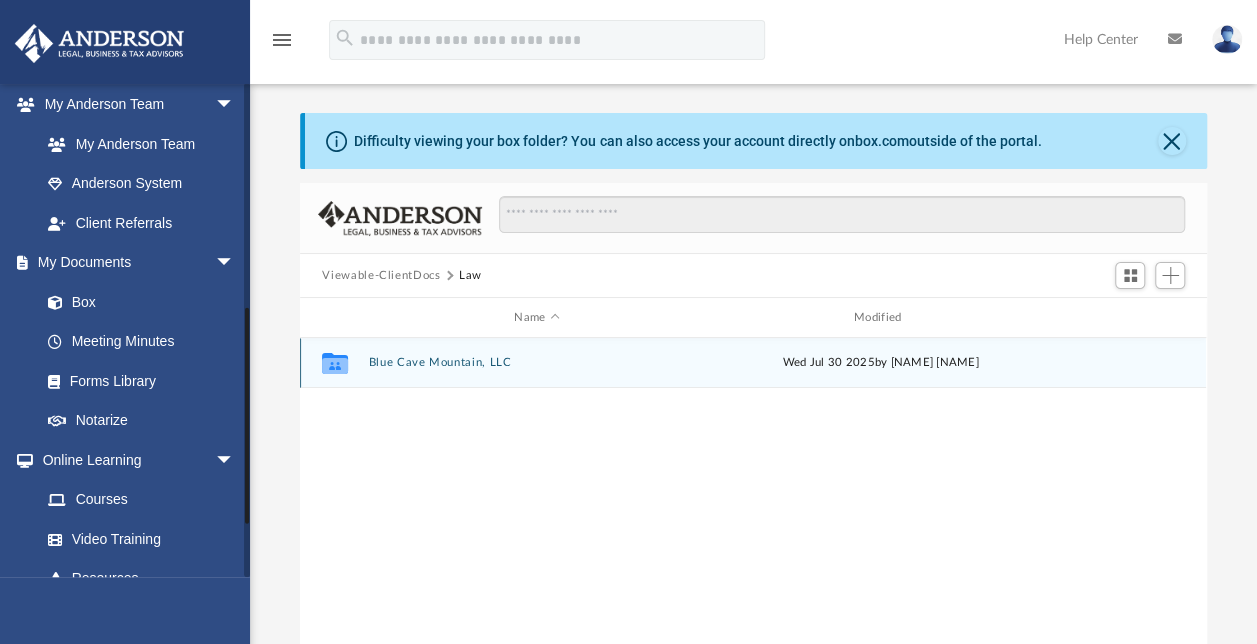 scroll, scrollTop: 520, scrollLeft: 0, axis: vertical 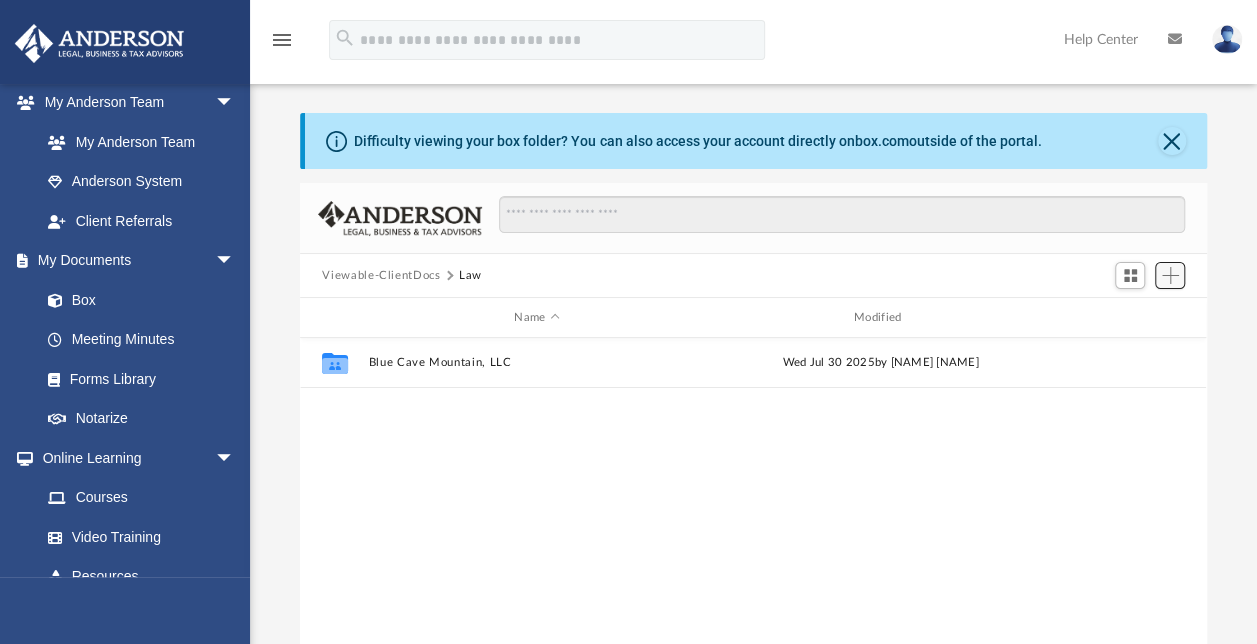 click at bounding box center [1170, 275] 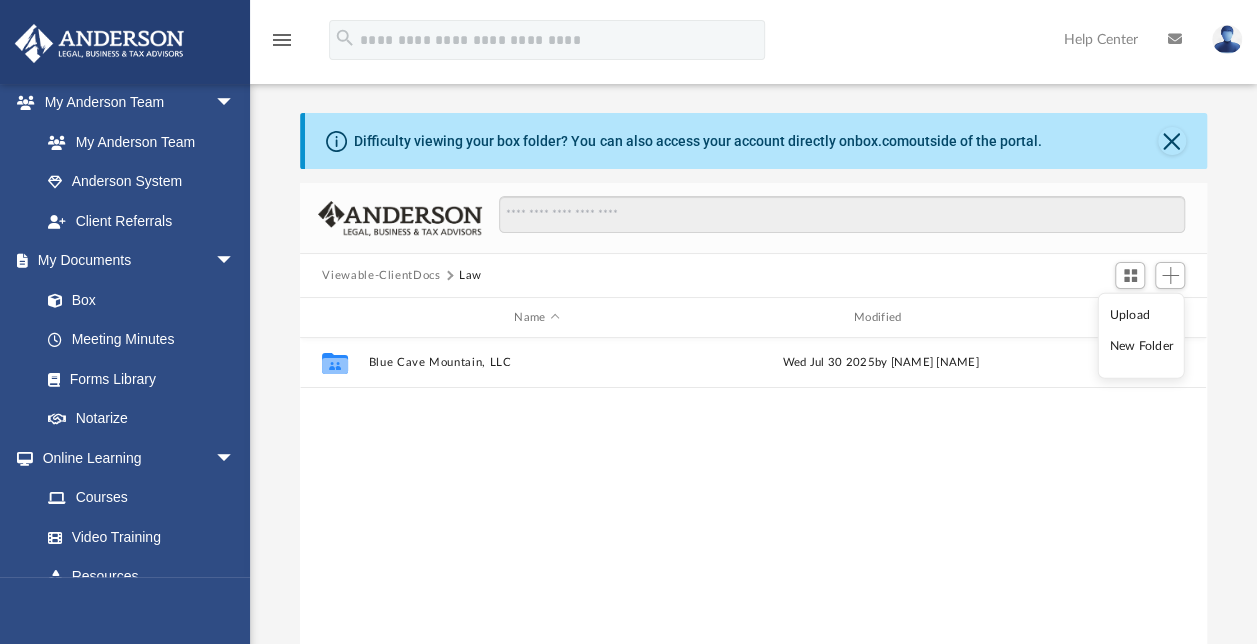 click on "Upload" at bounding box center (1141, 315) 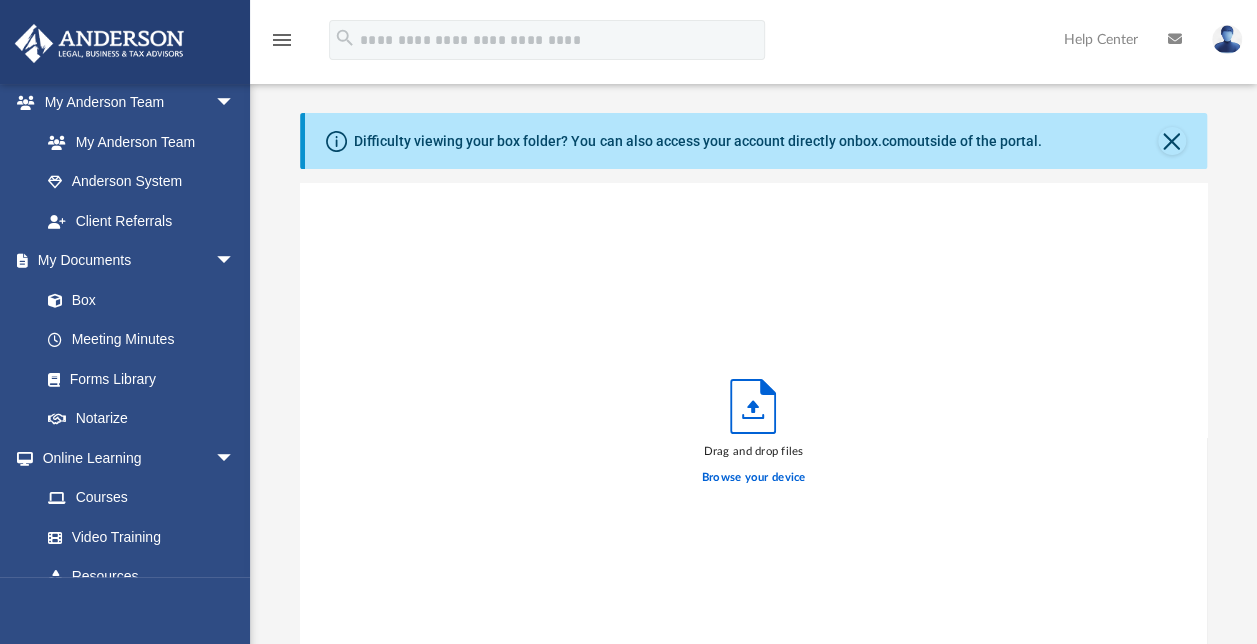 scroll, scrollTop: 17, scrollLeft: 16, axis: both 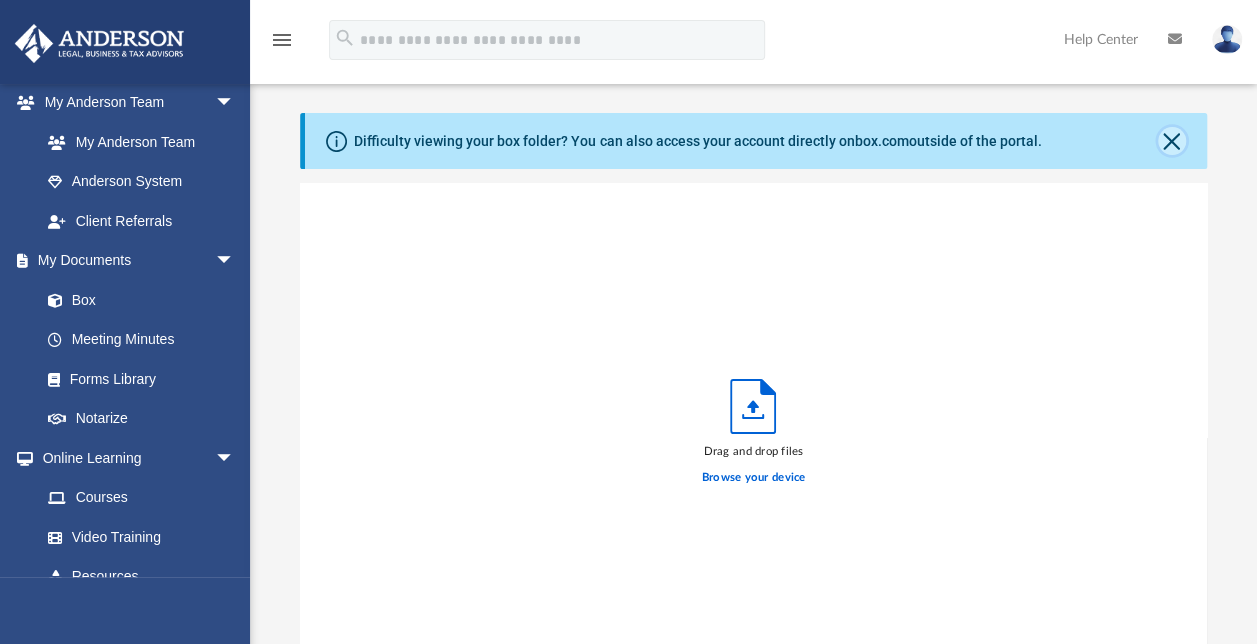 click 